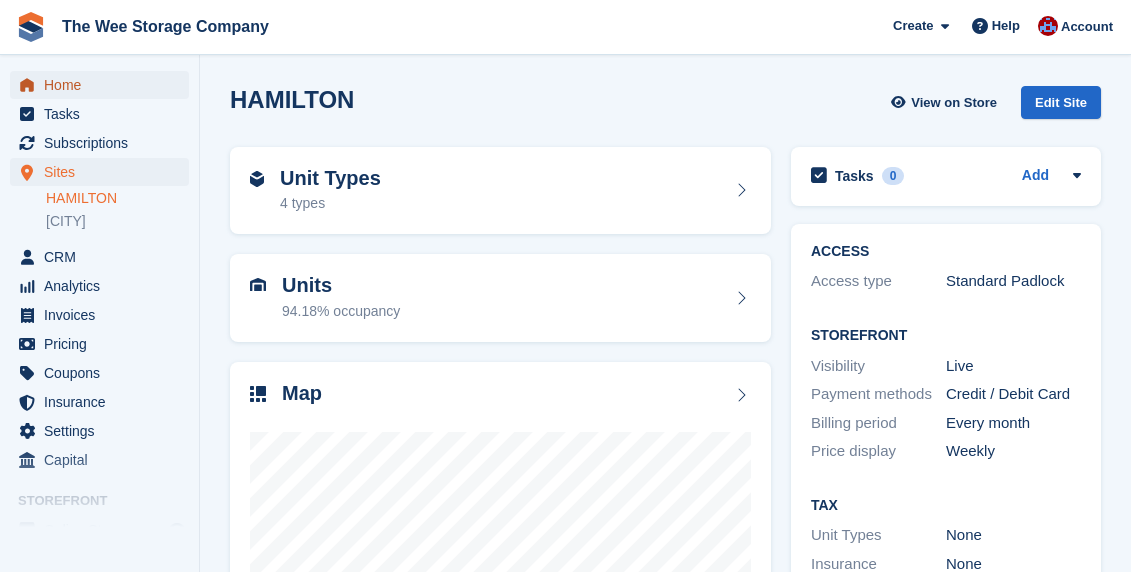 scroll, scrollTop: 0, scrollLeft: 0, axis: both 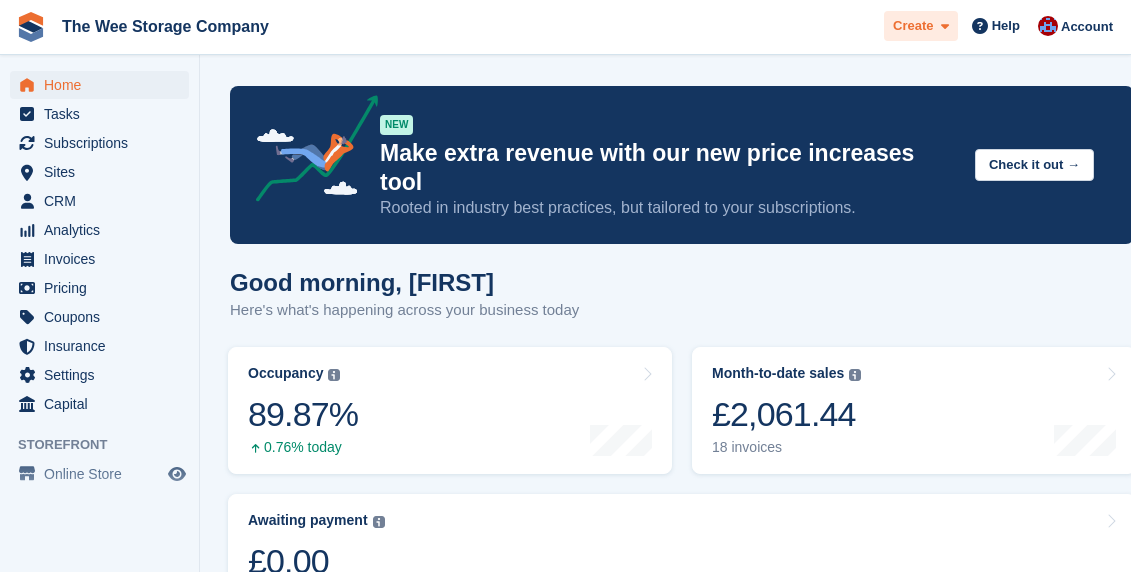 click on "Create" at bounding box center [913, 26] 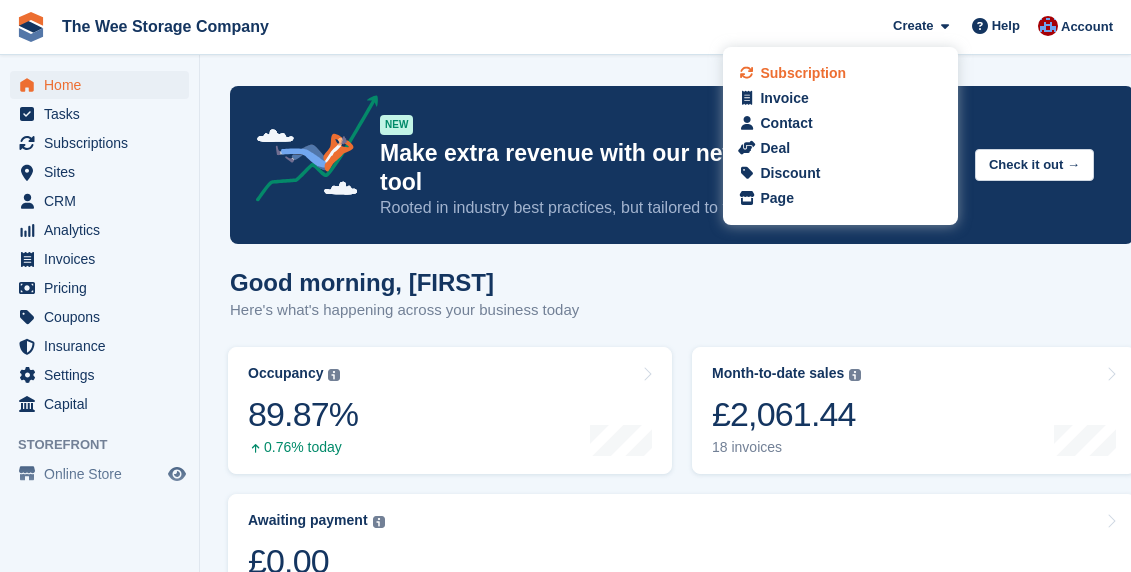 click on "Subscription" at bounding box center (803, 73) 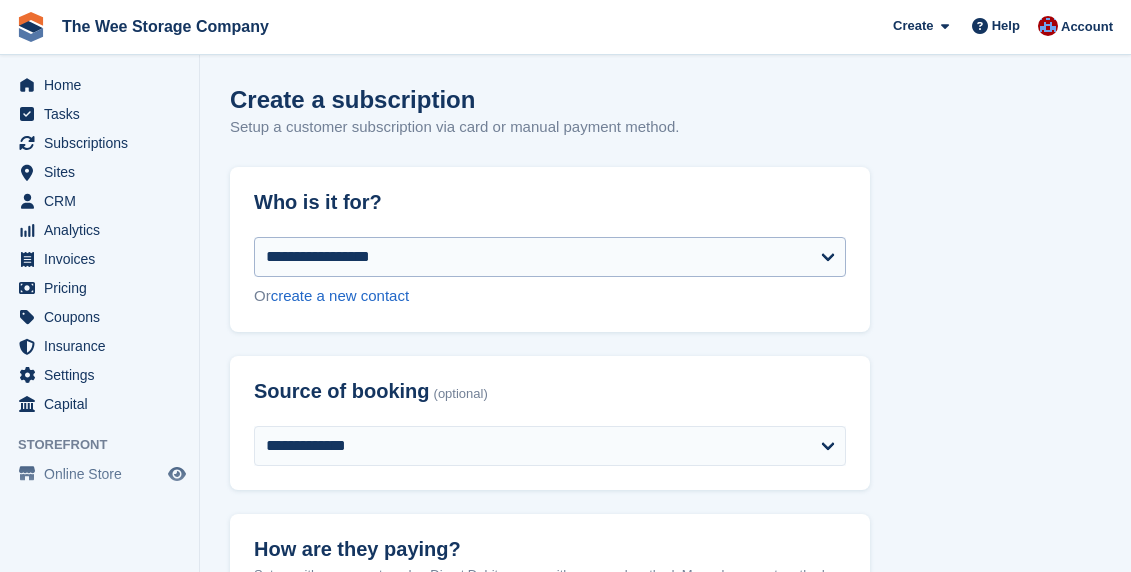 scroll, scrollTop: 0, scrollLeft: 0, axis: both 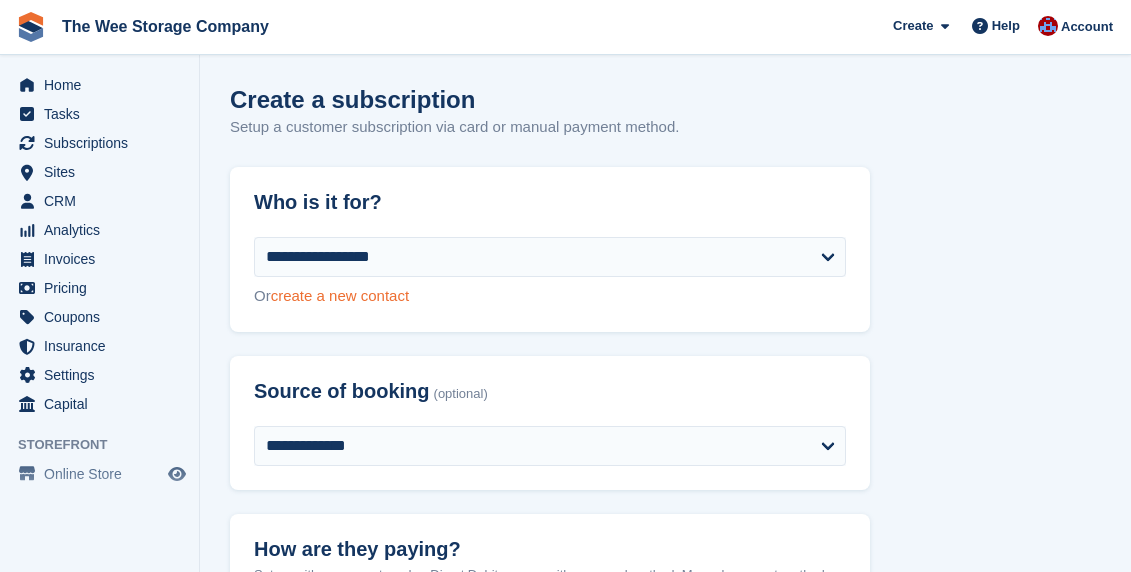 click on "create a new contact" at bounding box center (340, 295) 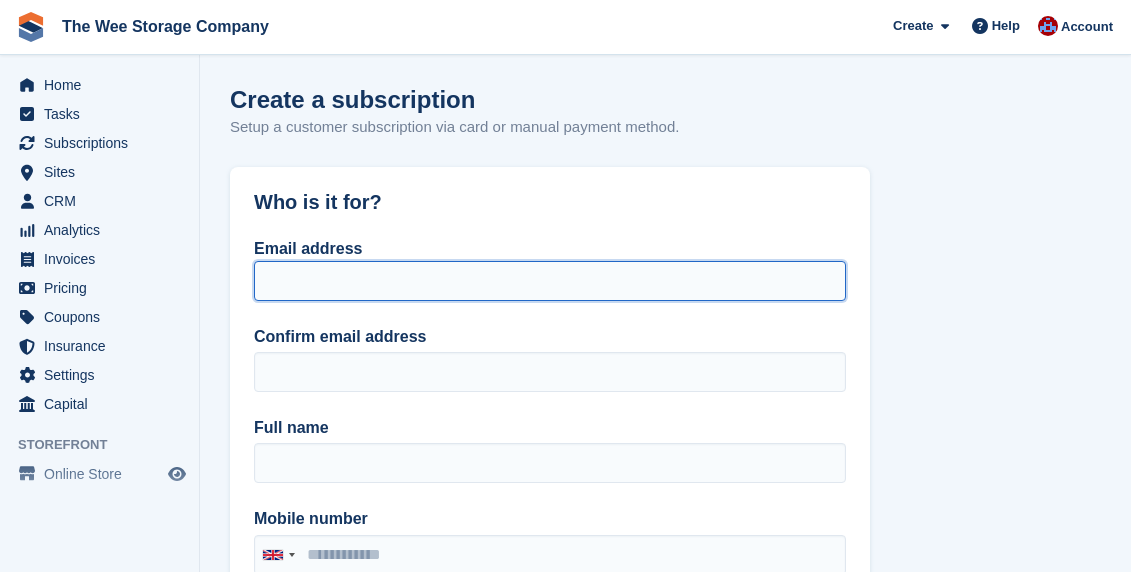 click on "Email address" at bounding box center (550, 281) 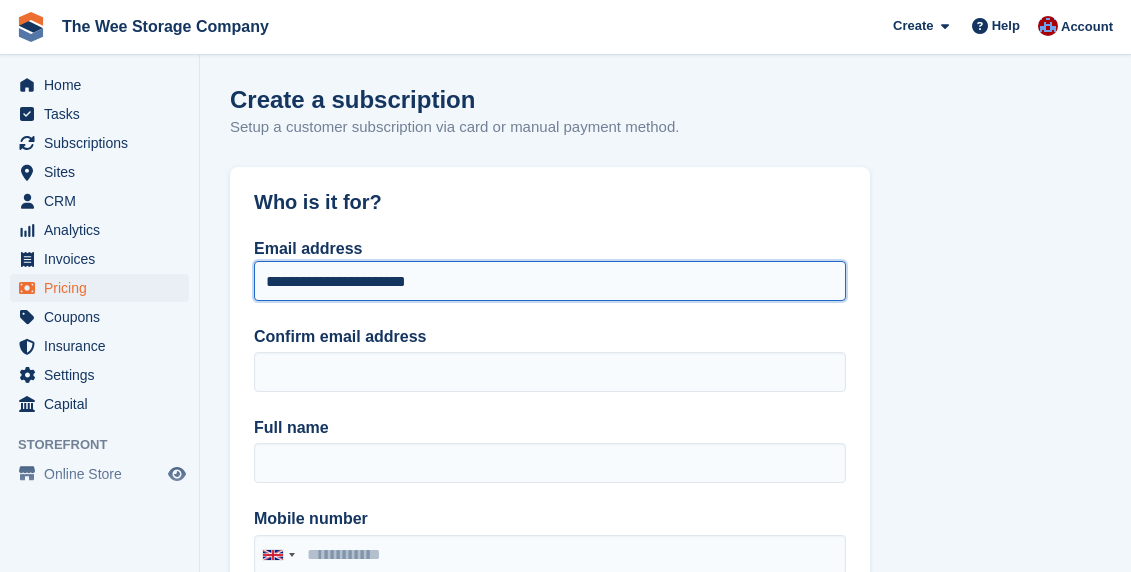 drag, startPoint x: 471, startPoint y: 288, endPoint x: 178, endPoint y: 288, distance: 293 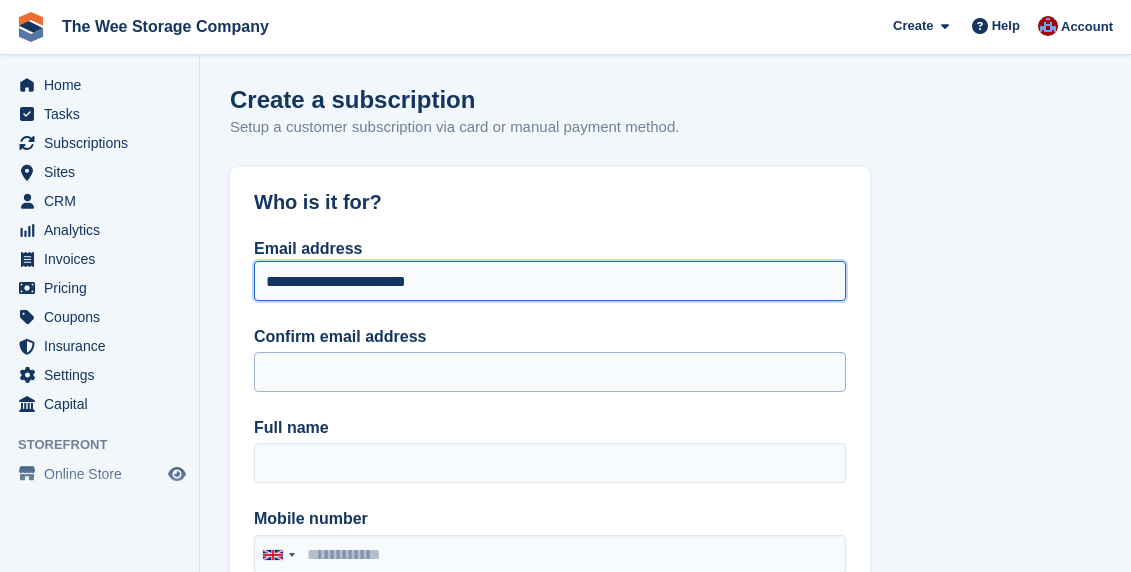 type on "**********" 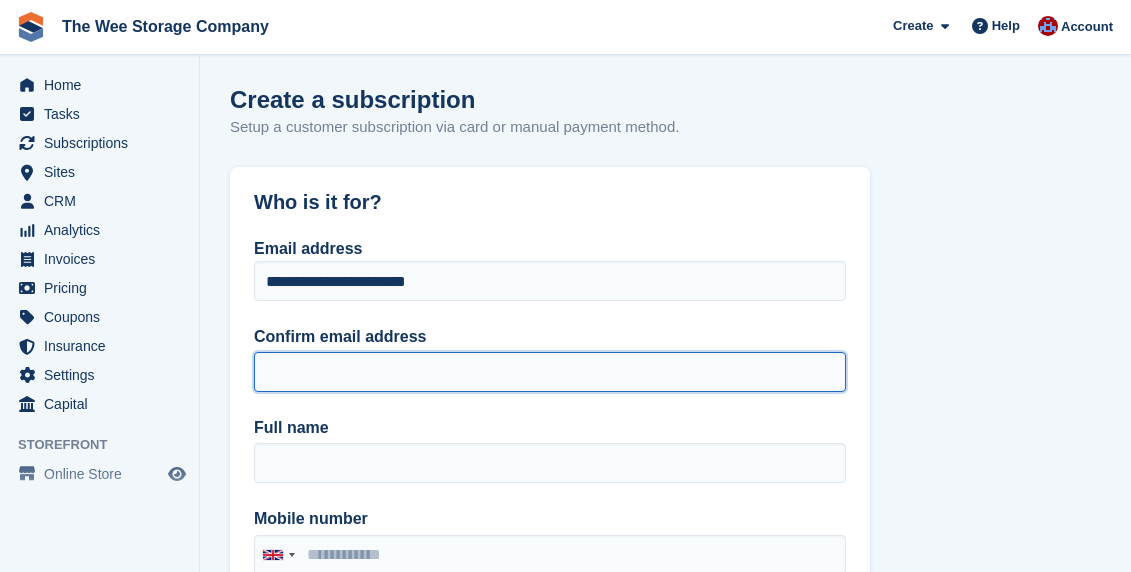 click on "Confirm email address" at bounding box center (550, 372) 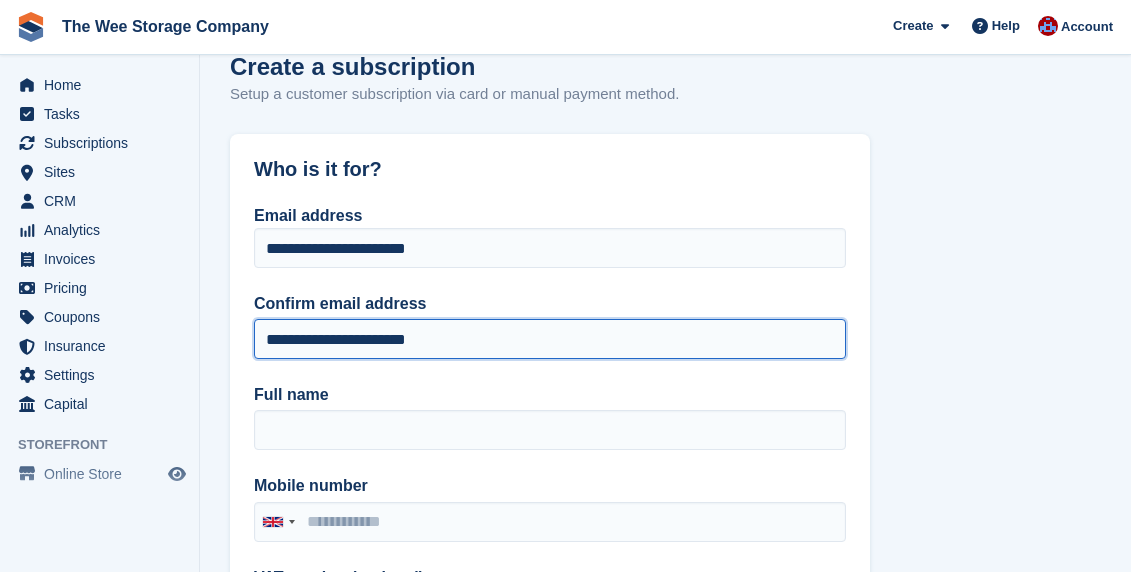 scroll, scrollTop: 36, scrollLeft: 0, axis: vertical 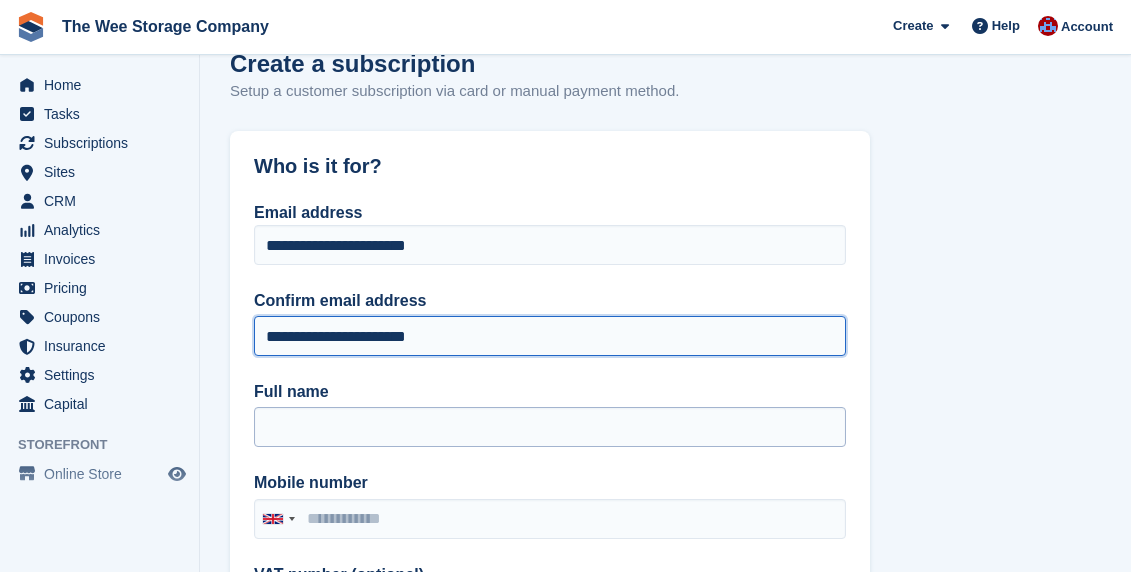type on "**********" 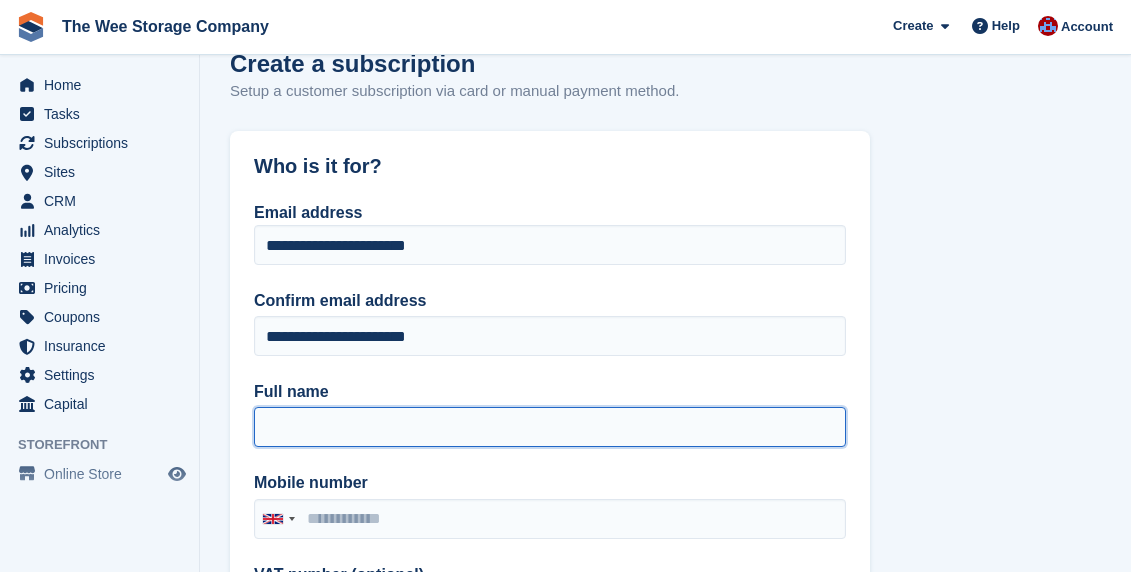 click on "Full name" at bounding box center (550, 427) 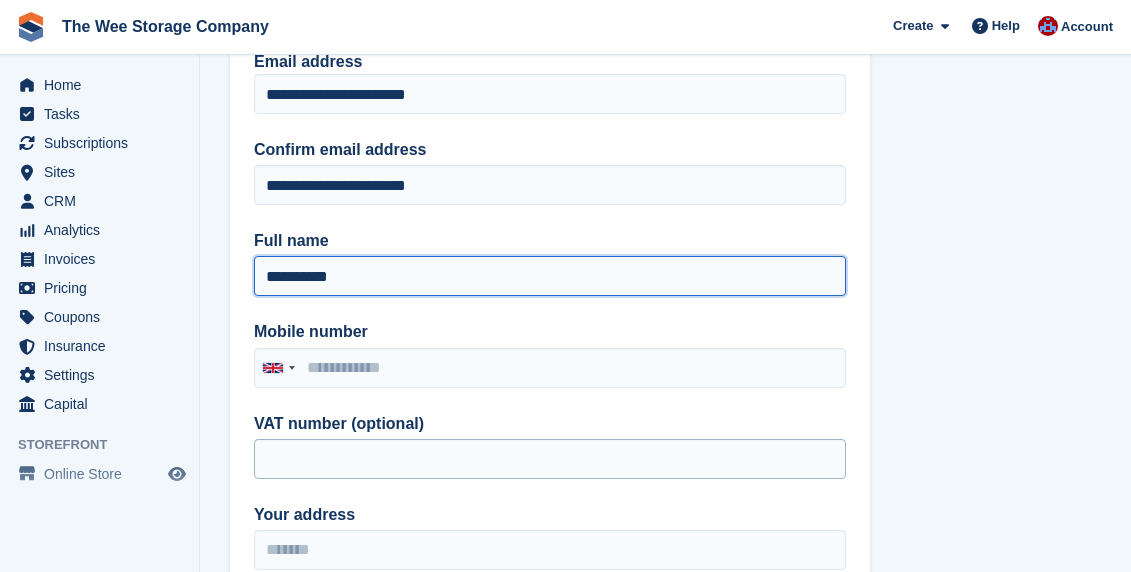 scroll, scrollTop: 195, scrollLeft: 0, axis: vertical 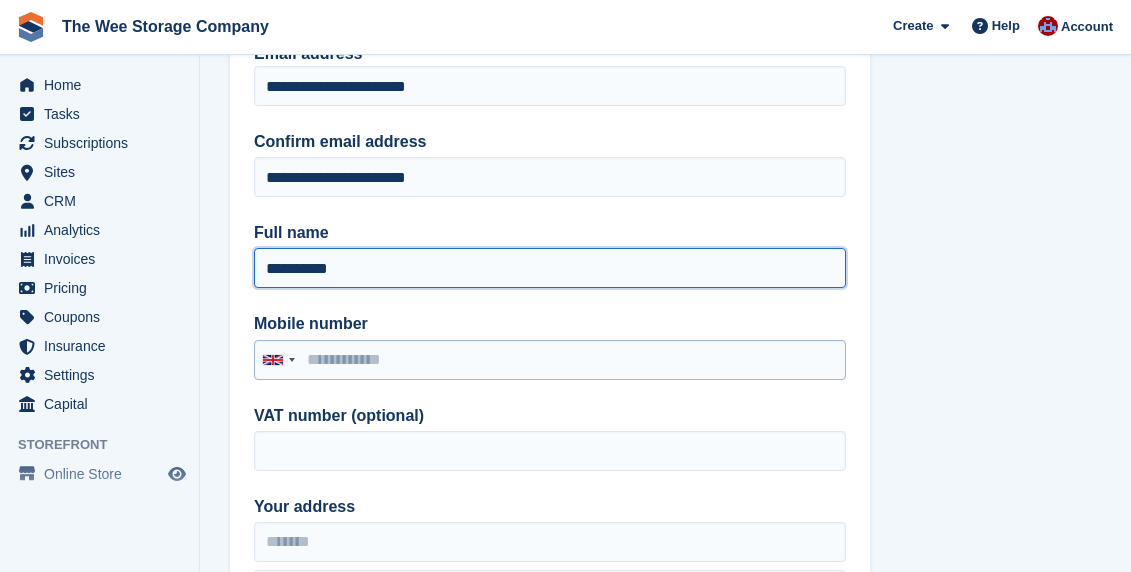 type on "**********" 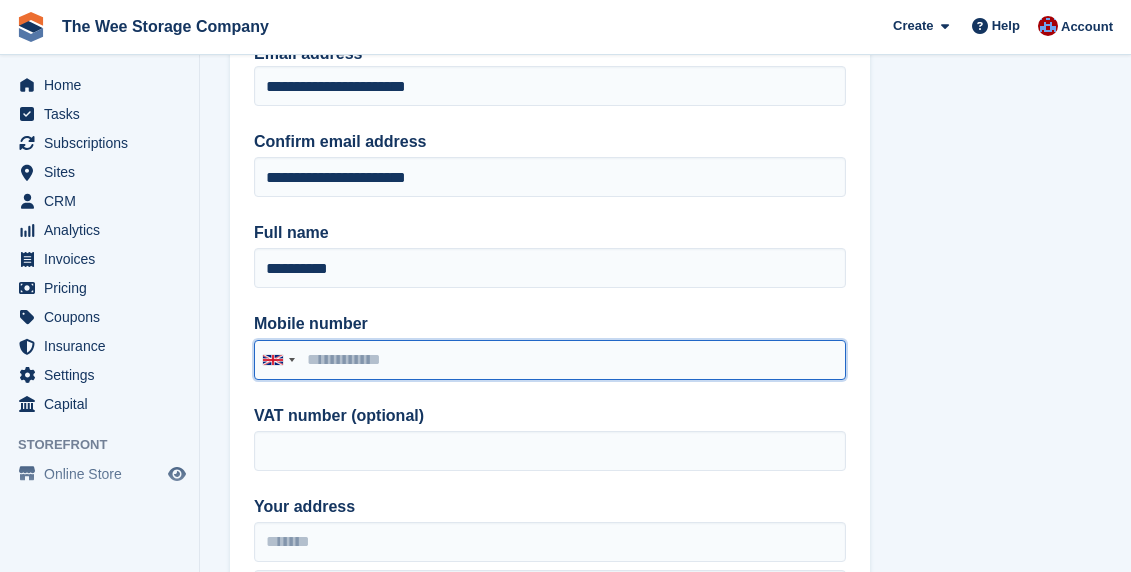 click on "Mobile number" at bounding box center (550, 360) 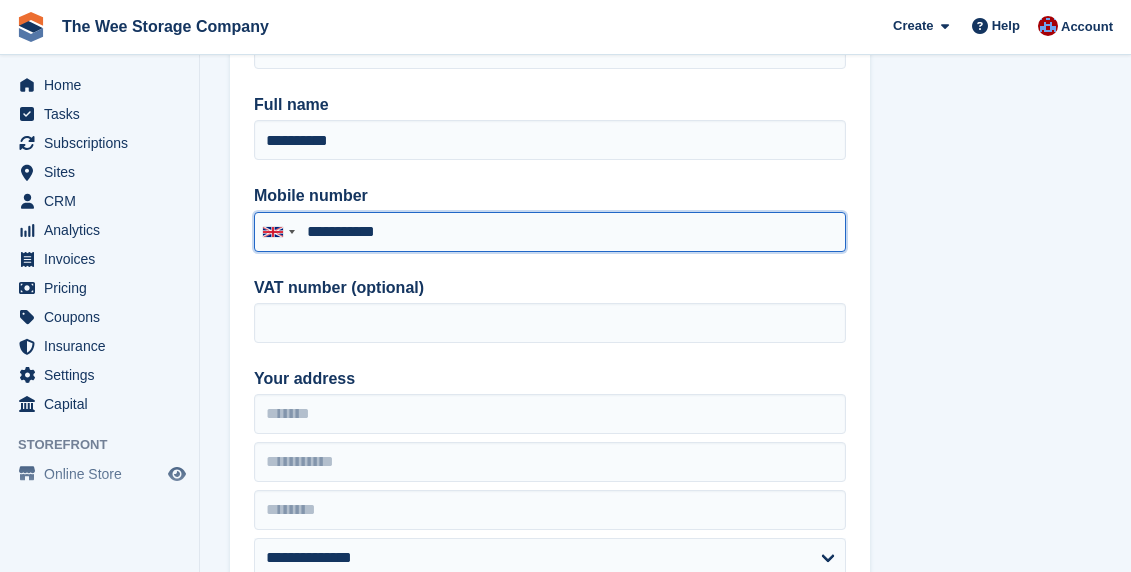scroll, scrollTop: 329, scrollLeft: 0, axis: vertical 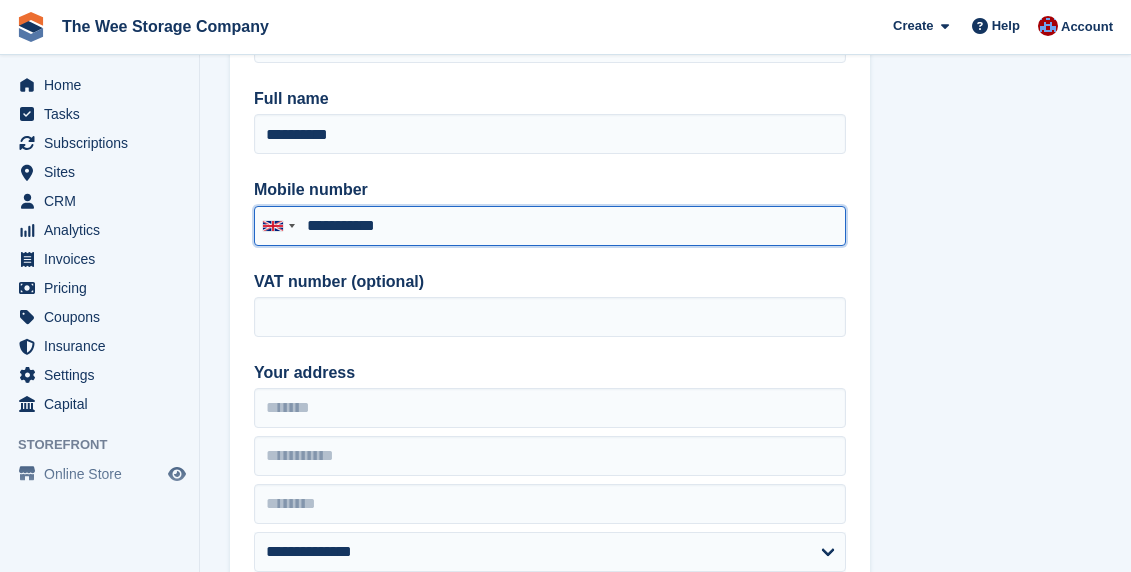 type on "**********" 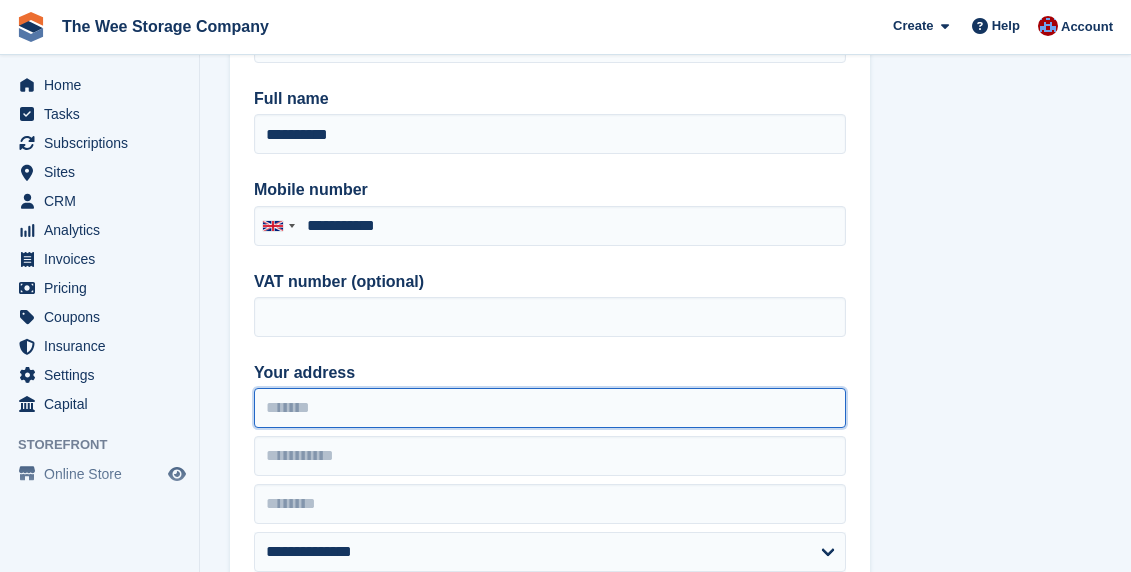 click on "Your address" at bounding box center [550, 408] 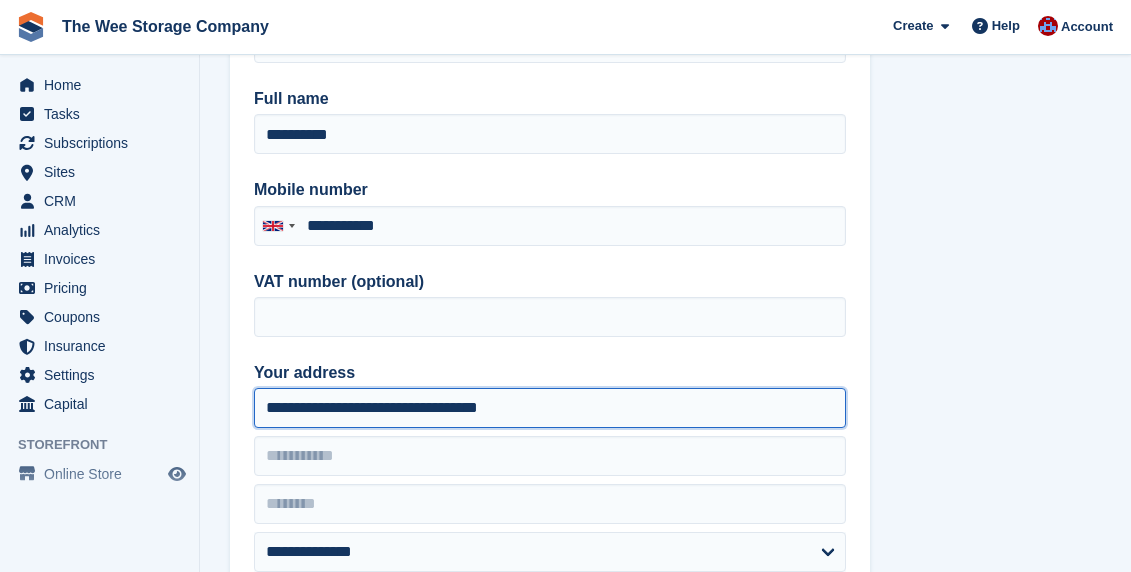 drag, startPoint x: 558, startPoint y: 401, endPoint x: 409, endPoint y: 404, distance: 149.0302 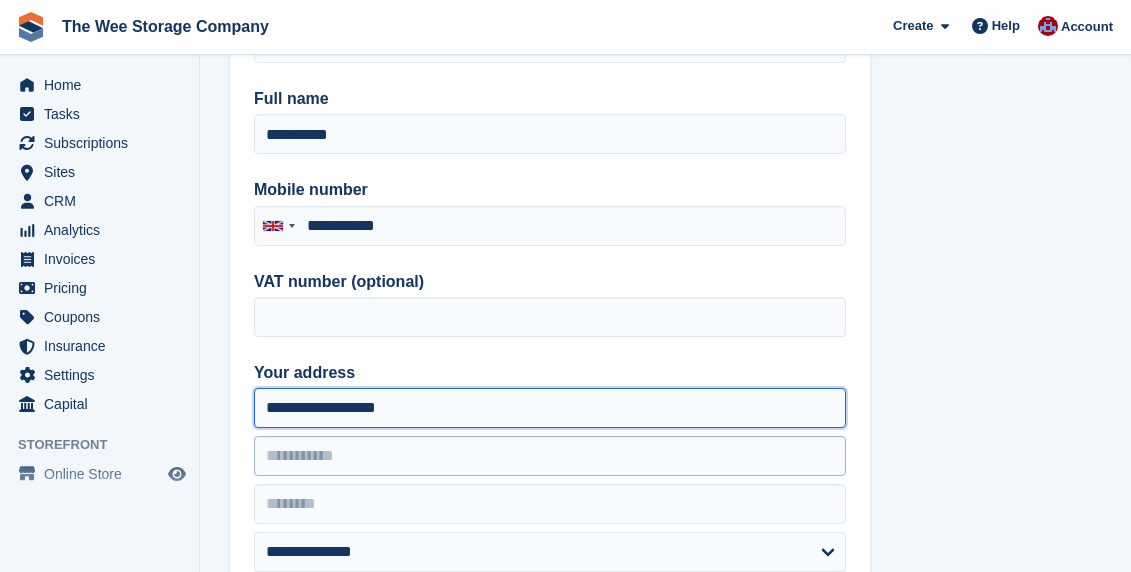 type on "**********" 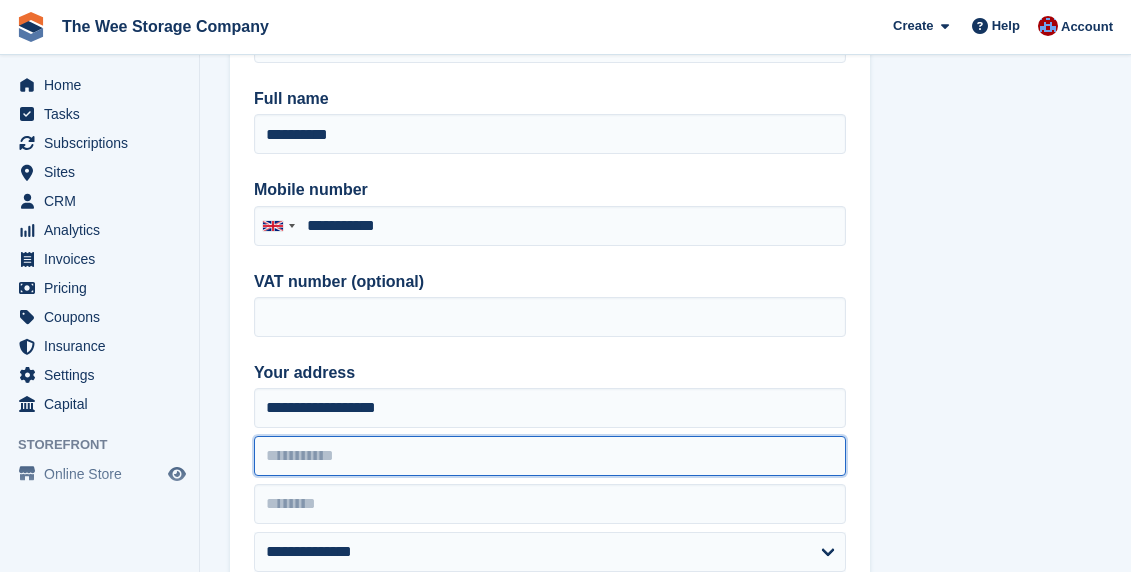 click at bounding box center (550, 456) 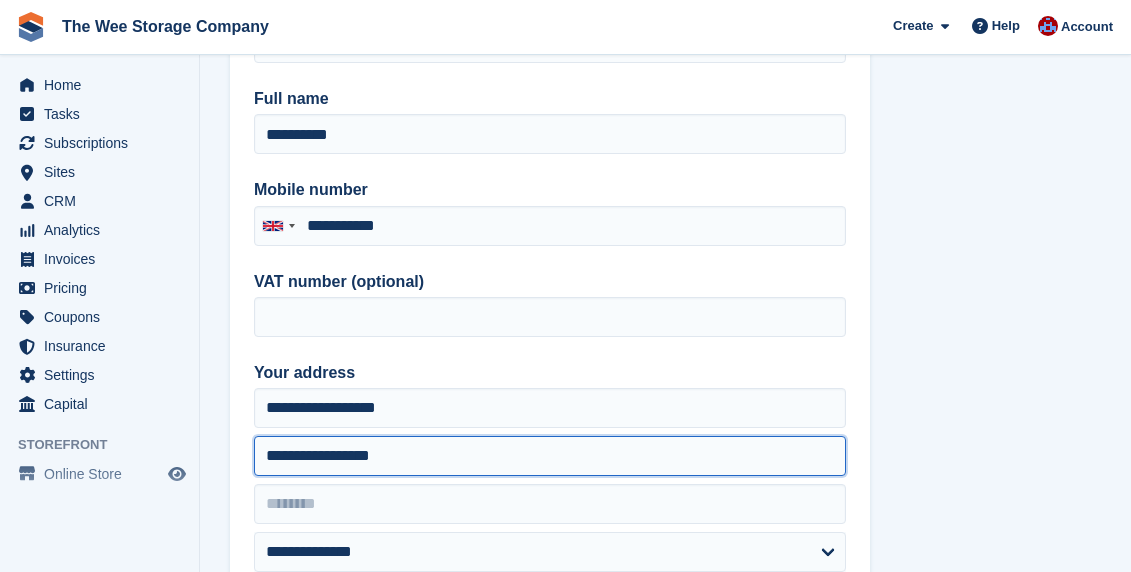 click on "**********" at bounding box center (550, 456) 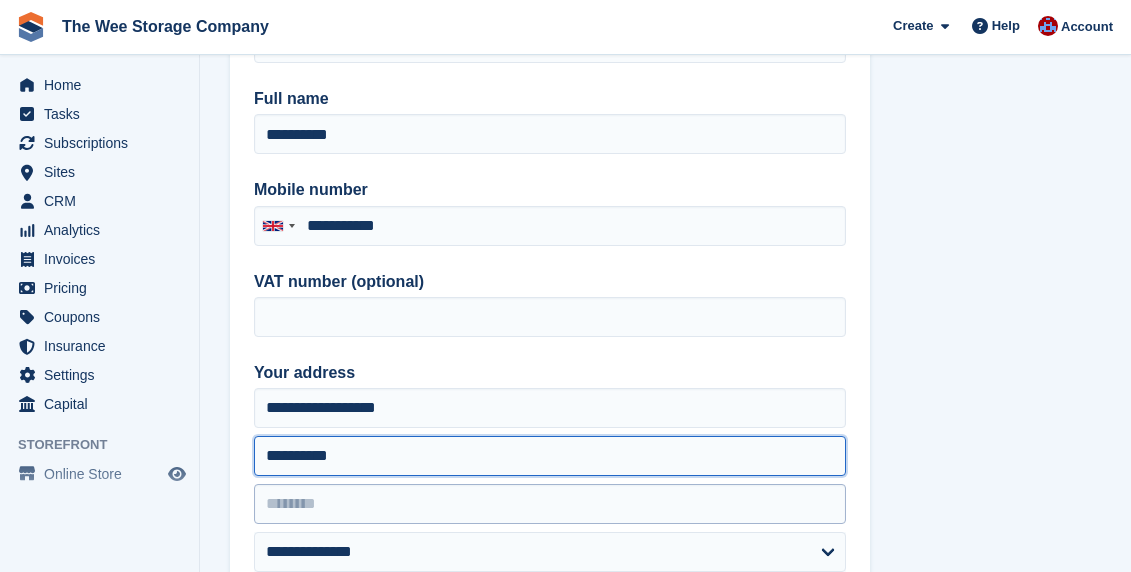 type on "*********" 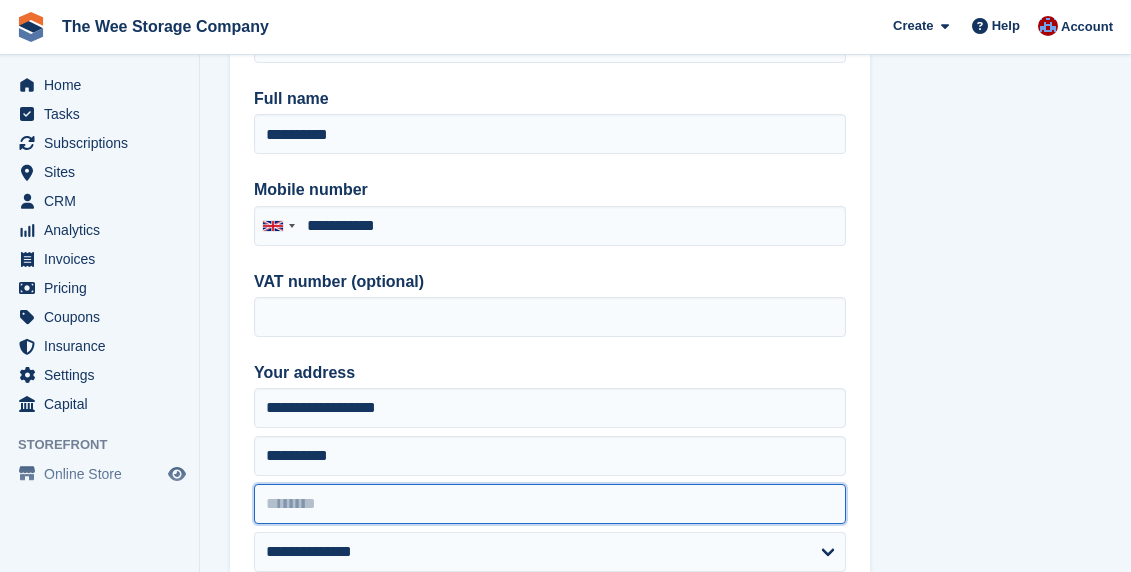 click at bounding box center (550, 504) 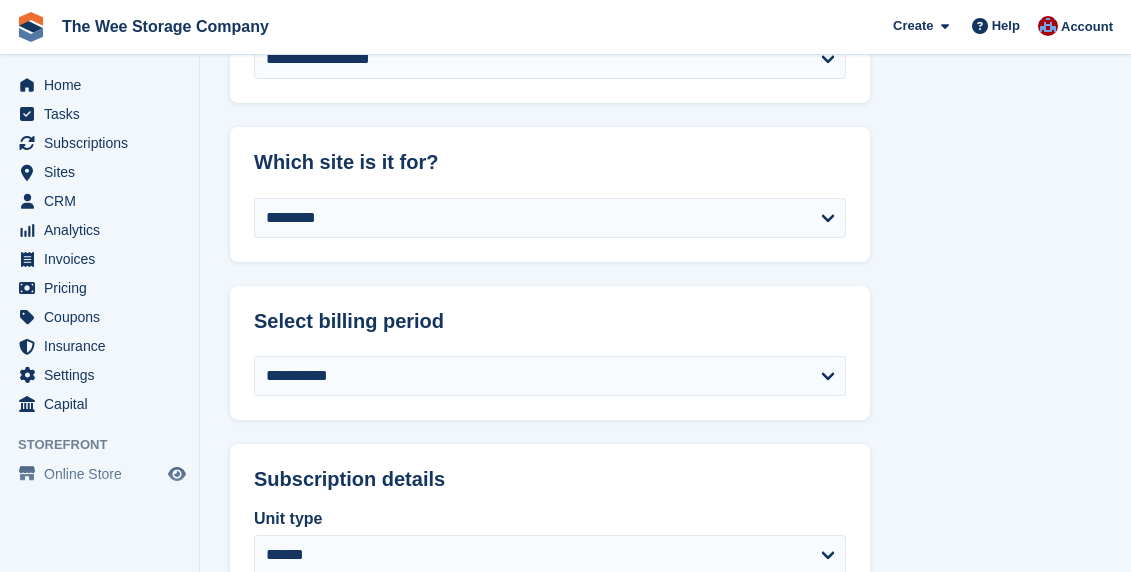 scroll, scrollTop: 1296, scrollLeft: 0, axis: vertical 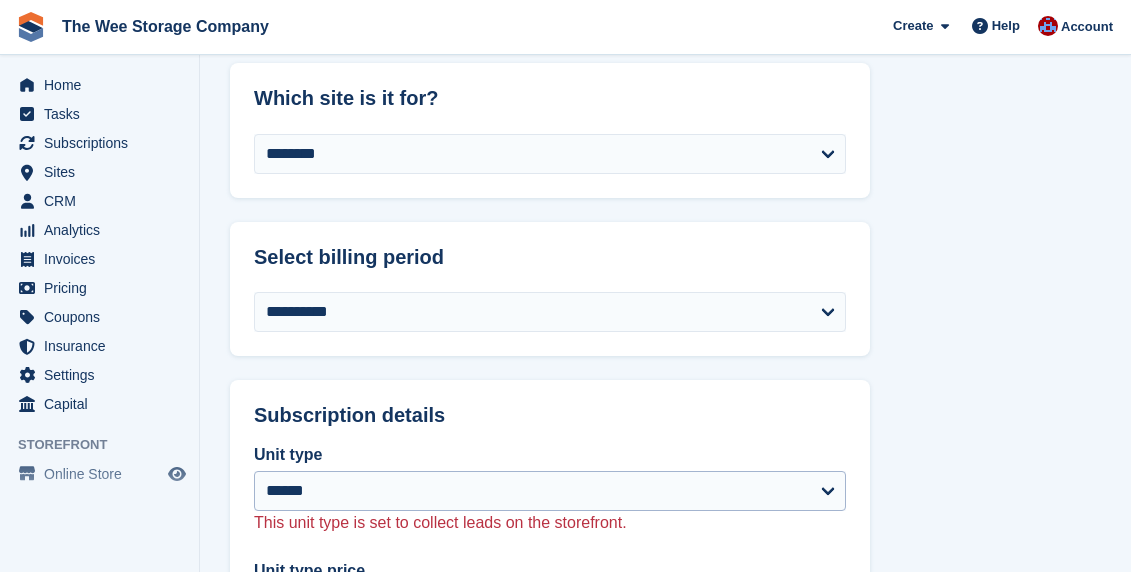 type on "*******" 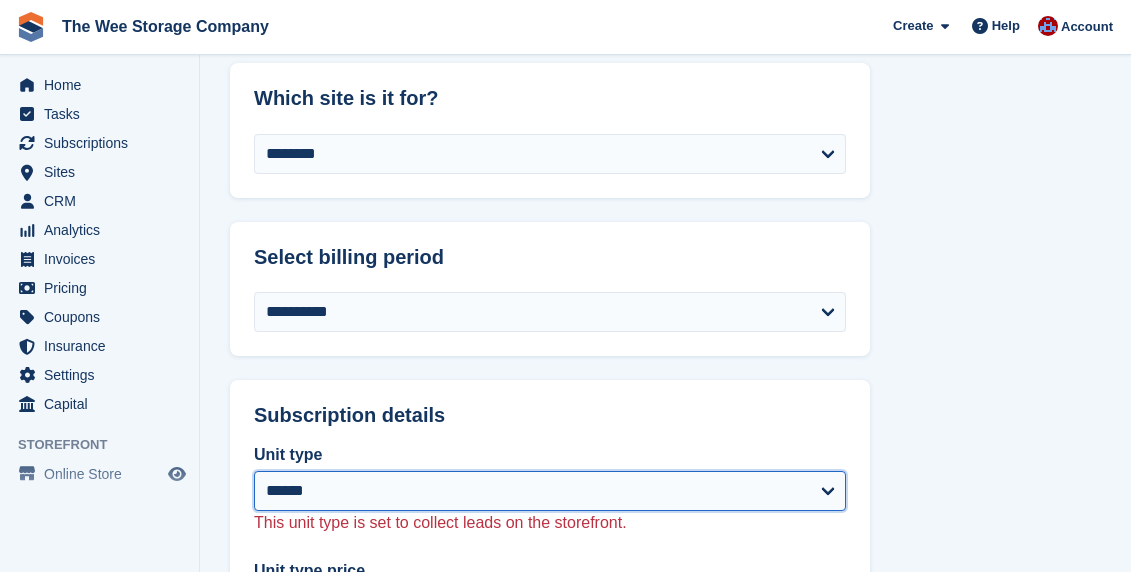 click on "******
******
*******
***" at bounding box center [550, 491] 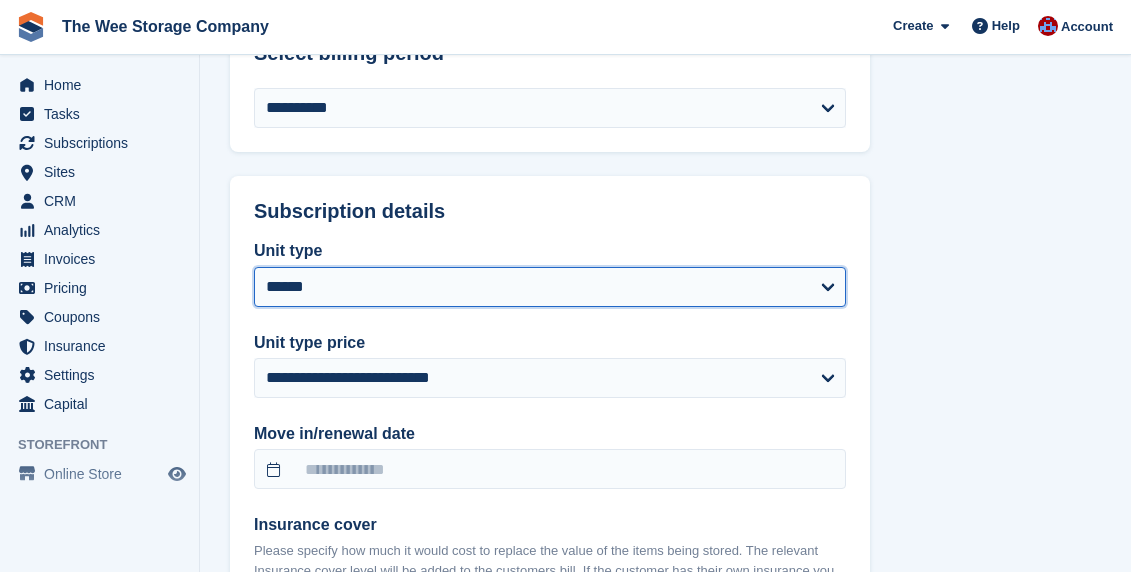 scroll, scrollTop: 1549, scrollLeft: 0, axis: vertical 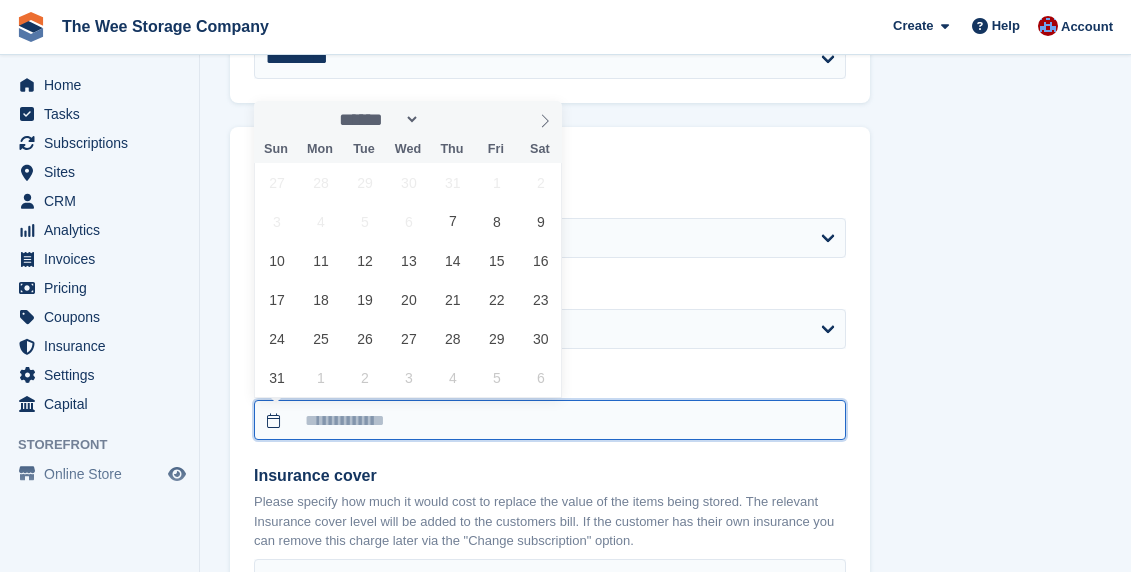 click at bounding box center [550, 420] 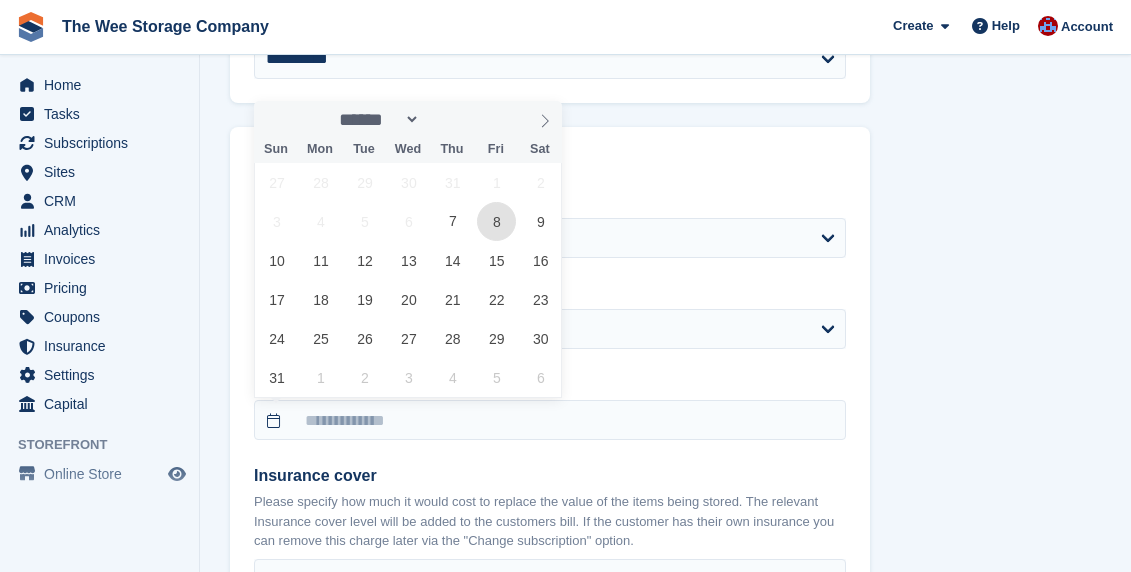 click on "8" at bounding box center (496, 221) 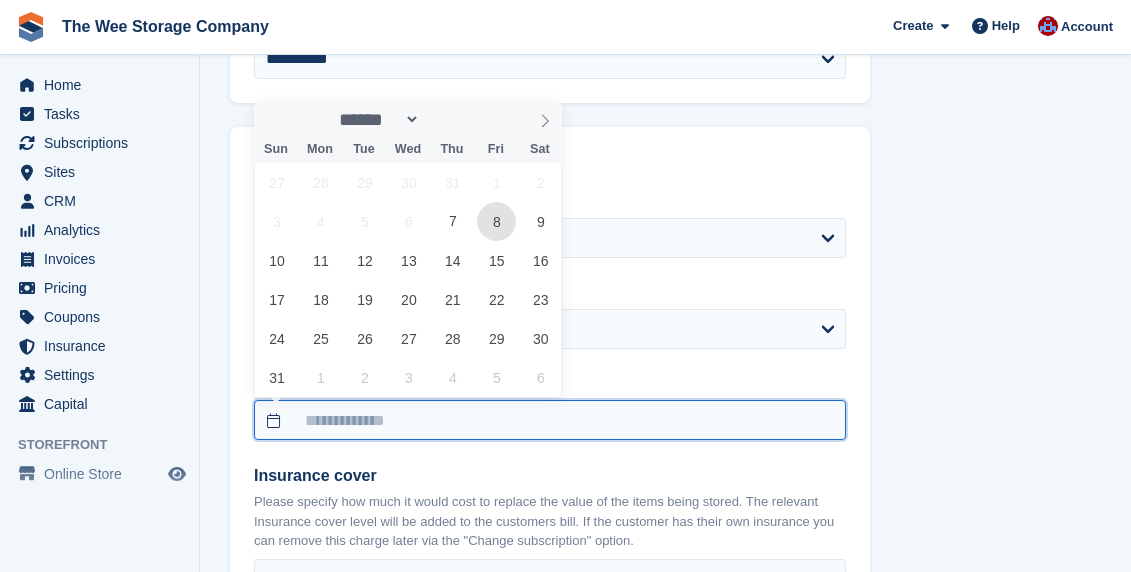 type on "**********" 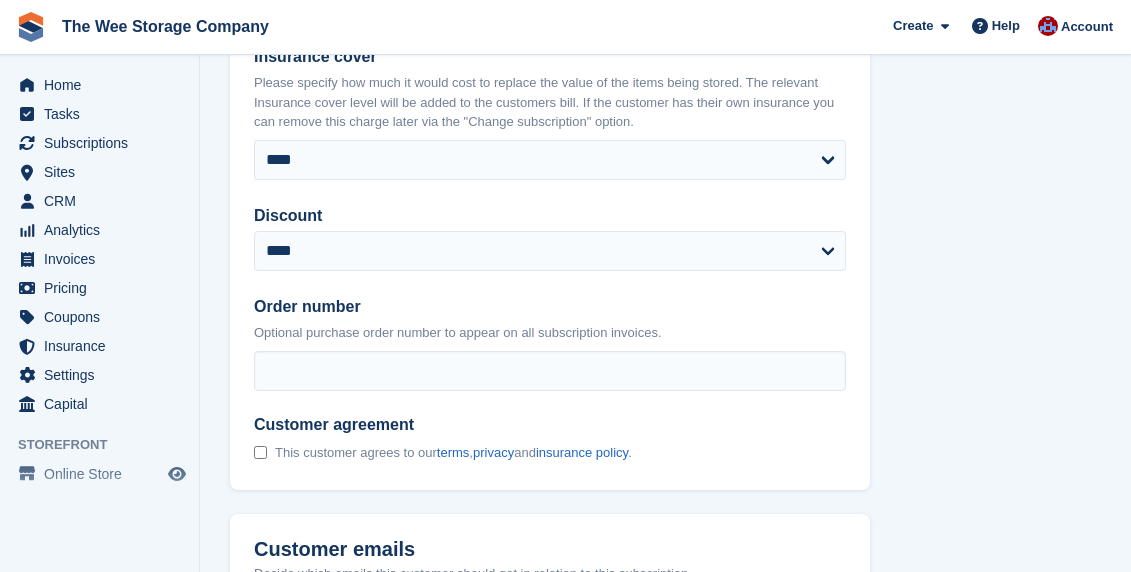 scroll, scrollTop: 1981, scrollLeft: 0, axis: vertical 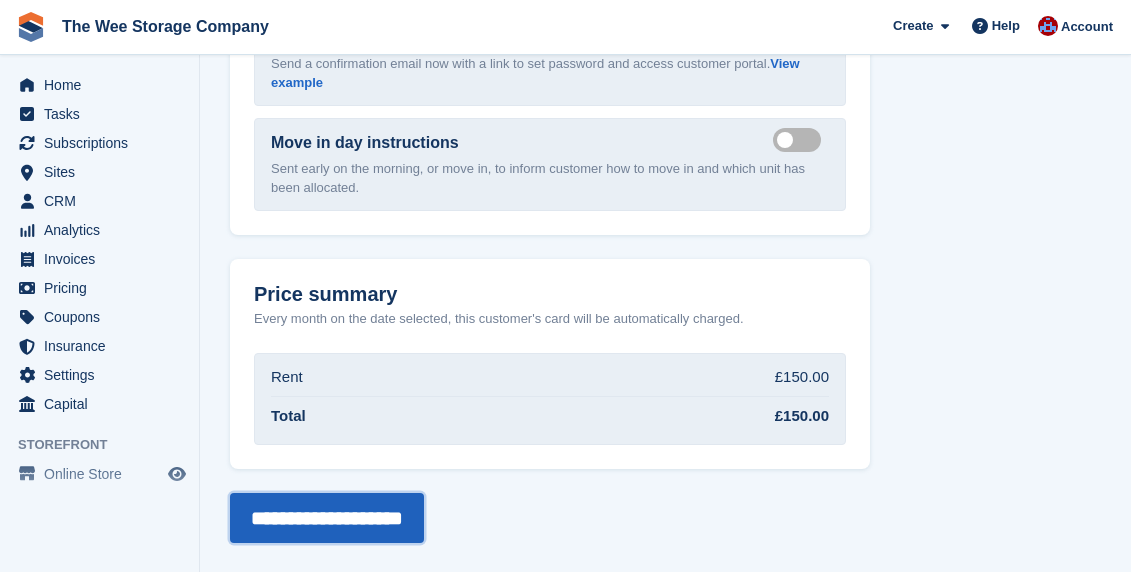 click on "**********" at bounding box center [327, 518] 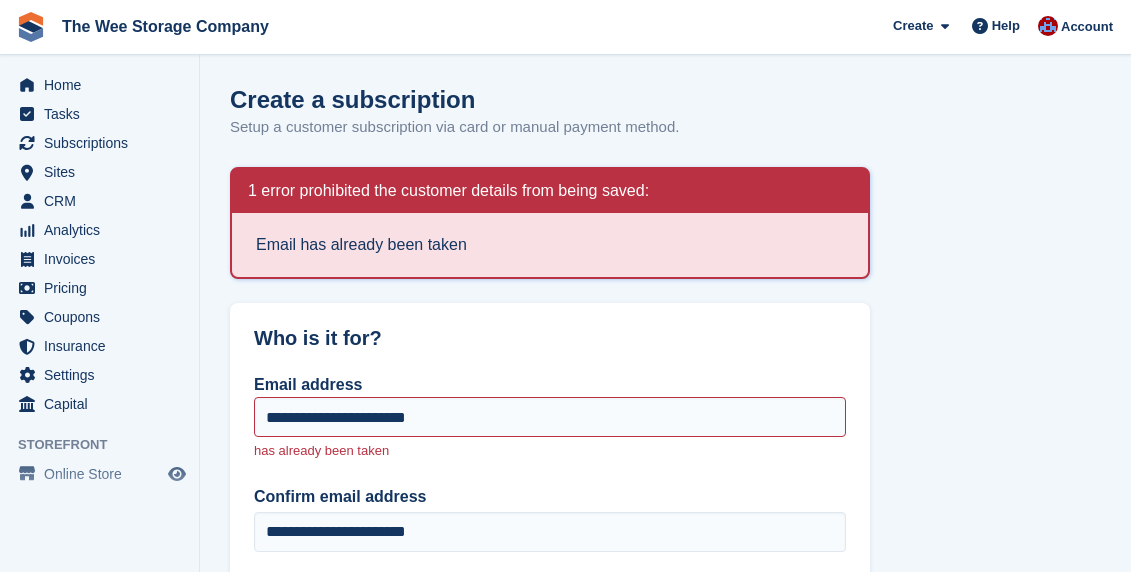 type on "**********" 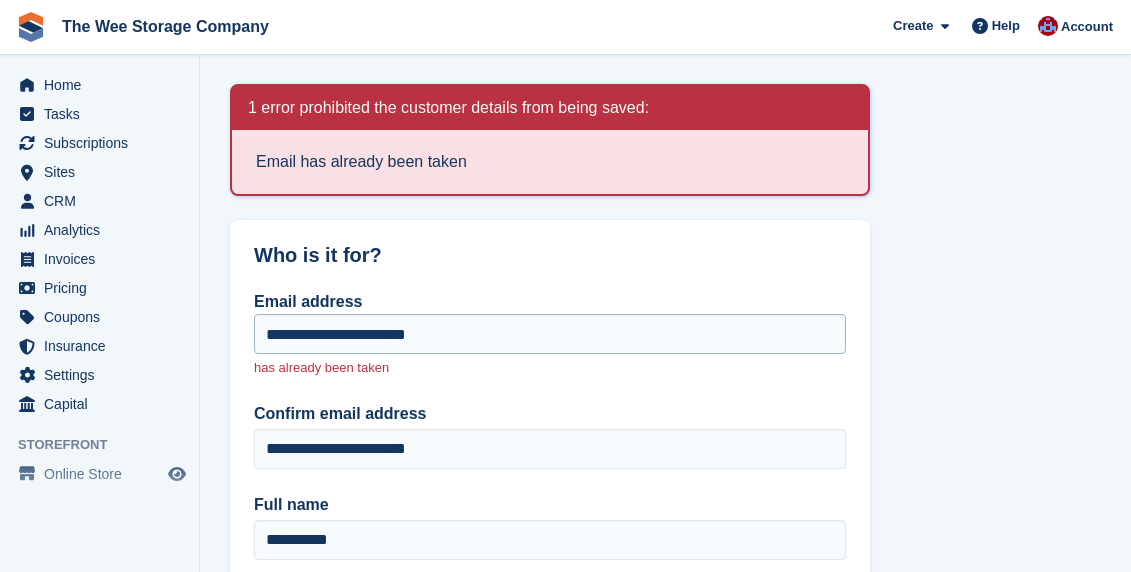 scroll, scrollTop: 0, scrollLeft: 0, axis: both 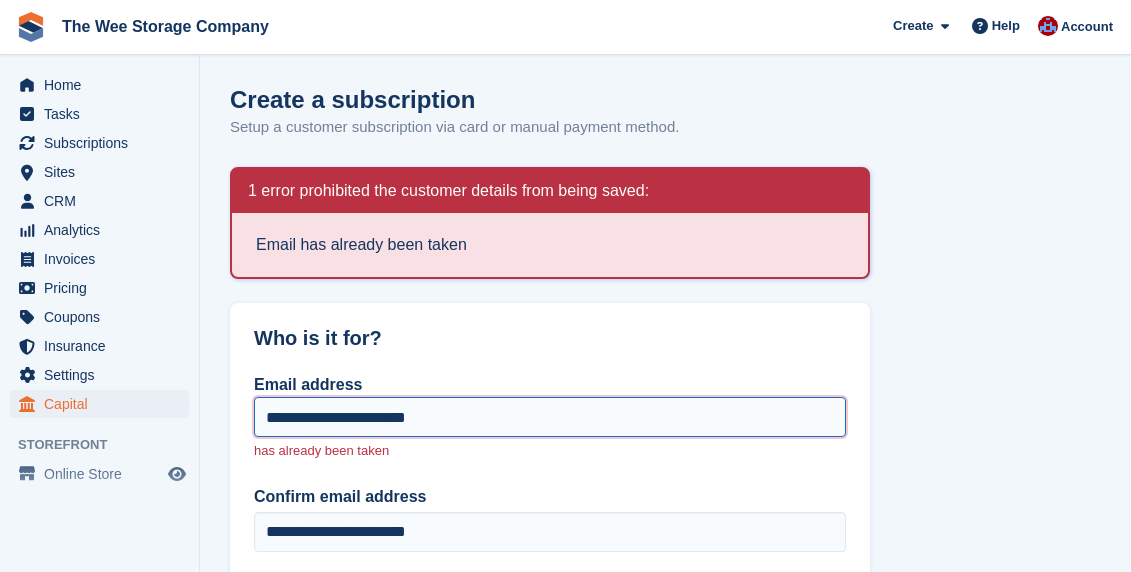 drag, startPoint x: 466, startPoint y: 421, endPoint x: 150, endPoint y: 409, distance: 316.22775 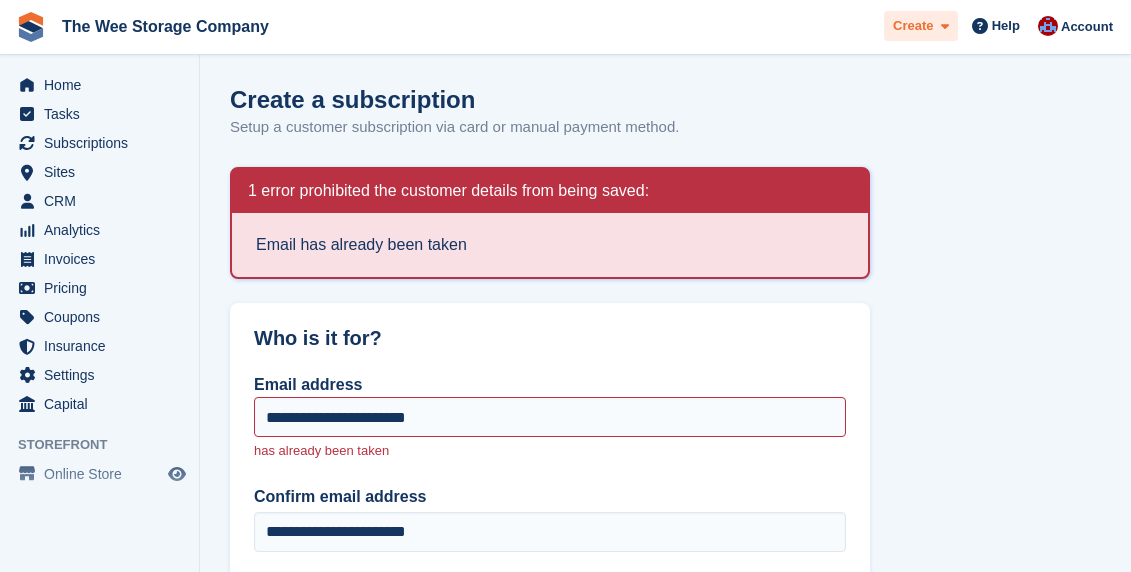 click on "Create" at bounding box center [913, 26] 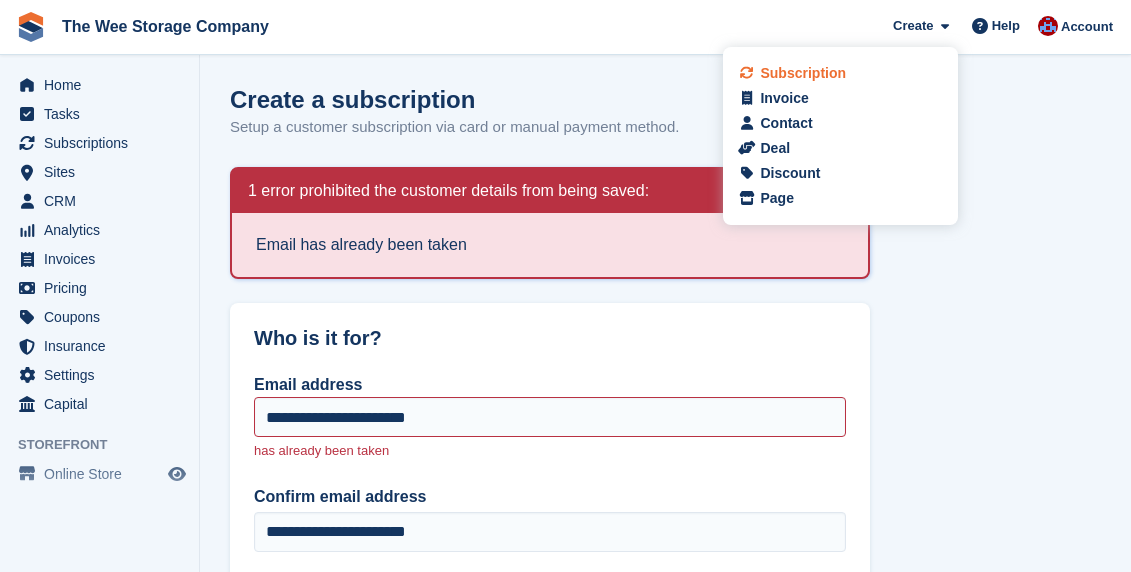 click on "Subscription" at bounding box center [803, 73] 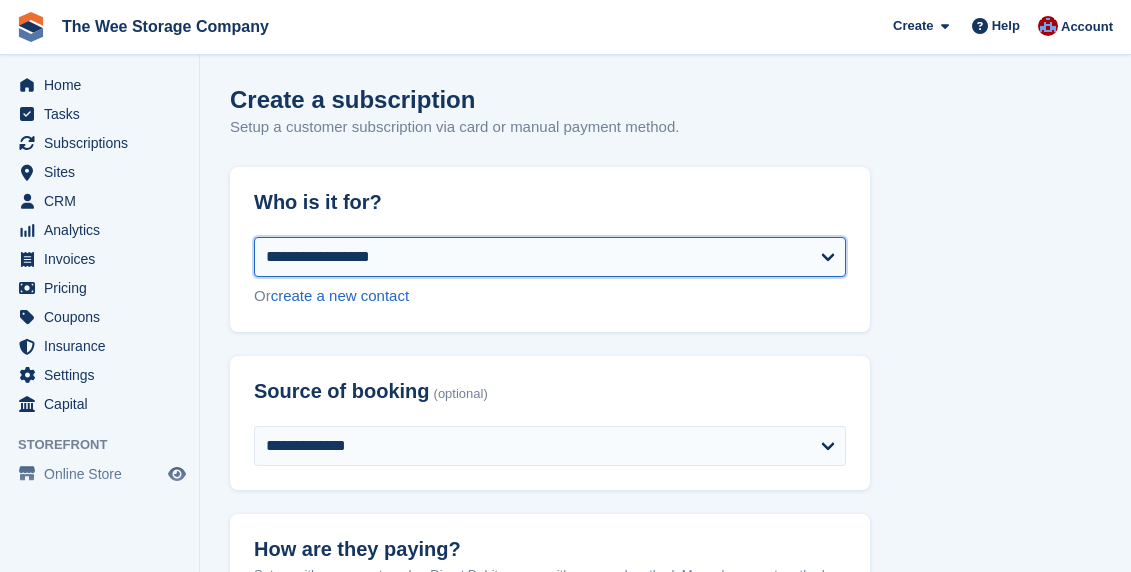 click on "**********" at bounding box center [550, 257] 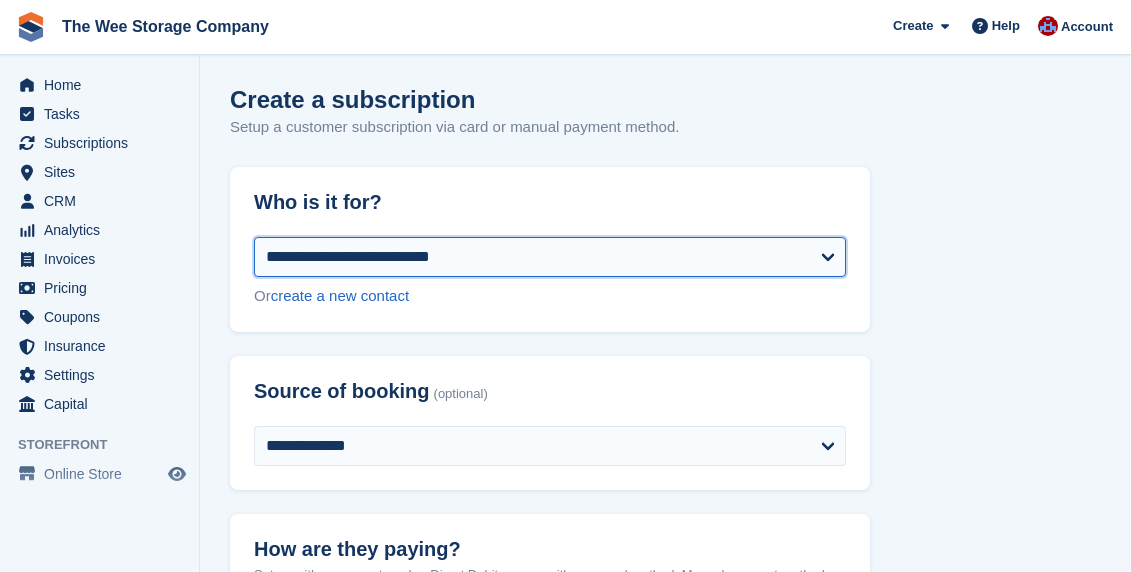 select on "**********" 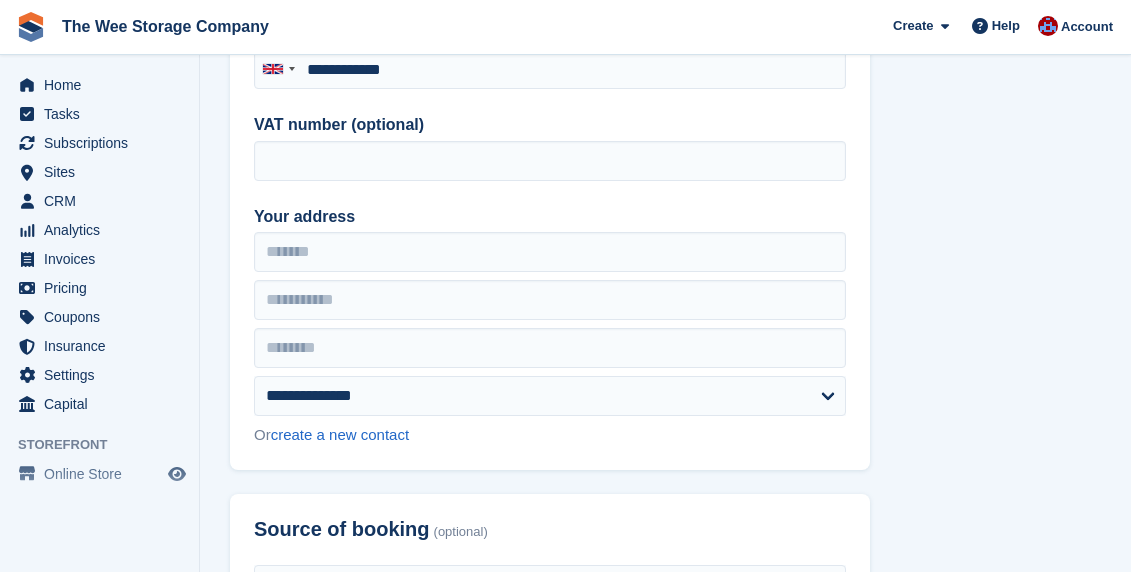 scroll, scrollTop: 403, scrollLeft: 0, axis: vertical 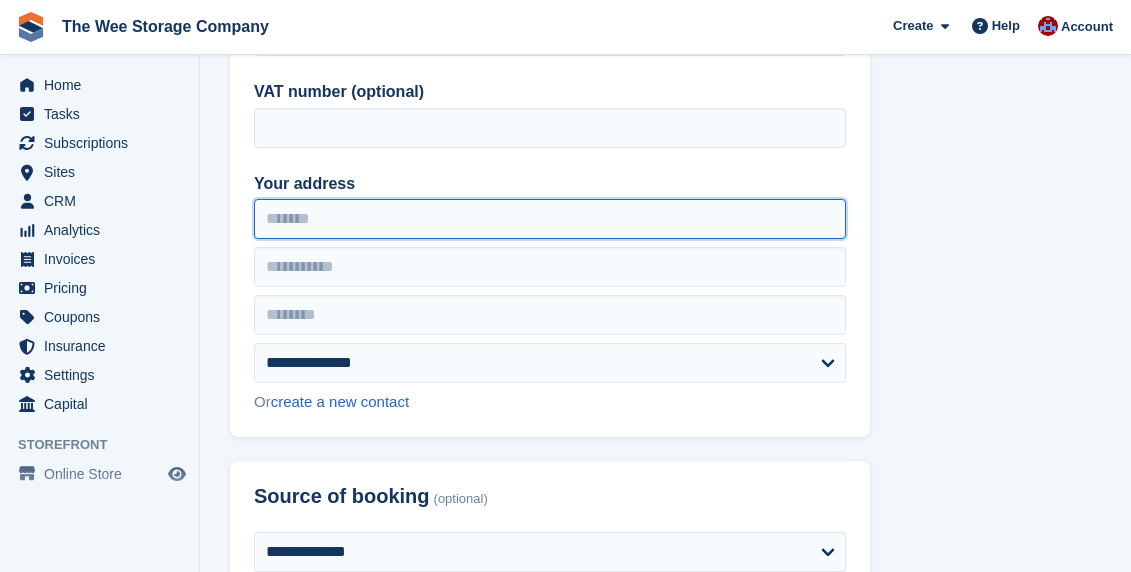 click on "Your address" at bounding box center (550, 219) 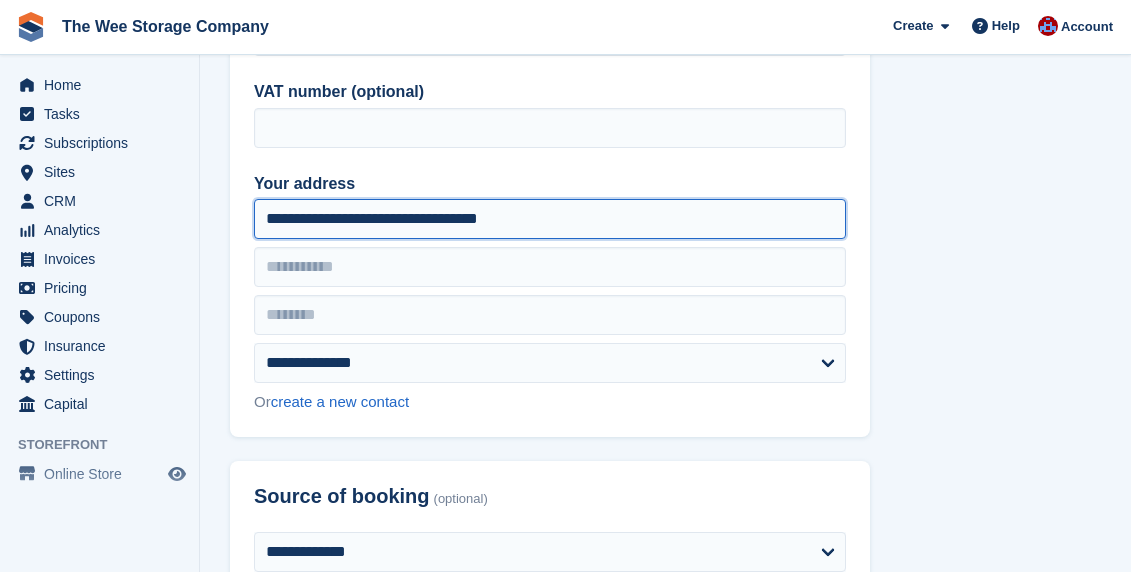 drag, startPoint x: 556, startPoint y: 223, endPoint x: 406, endPoint y: 220, distance: 150.03 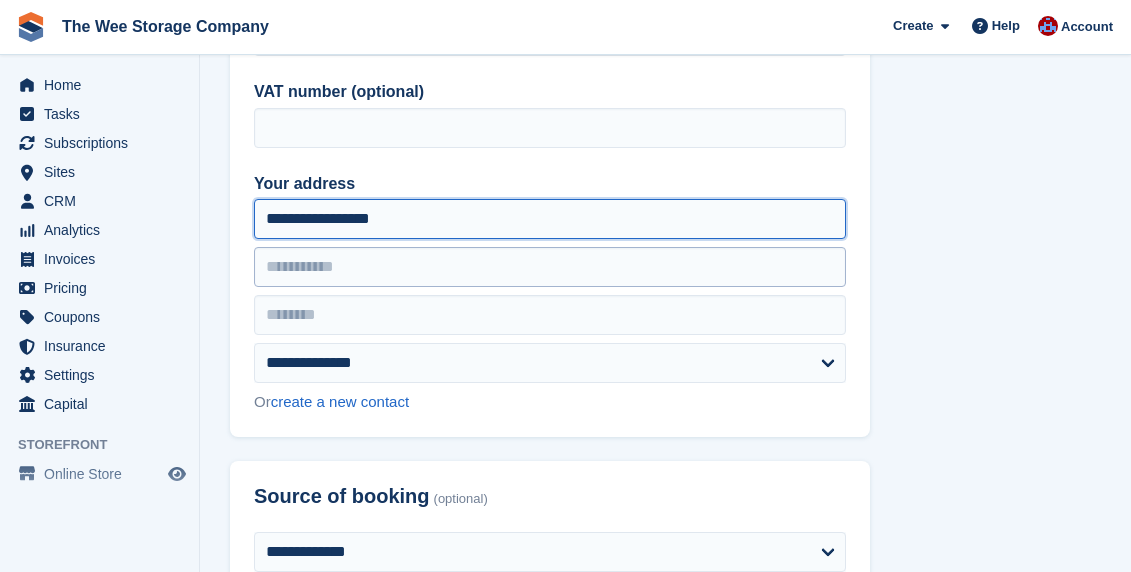 type on "**********" 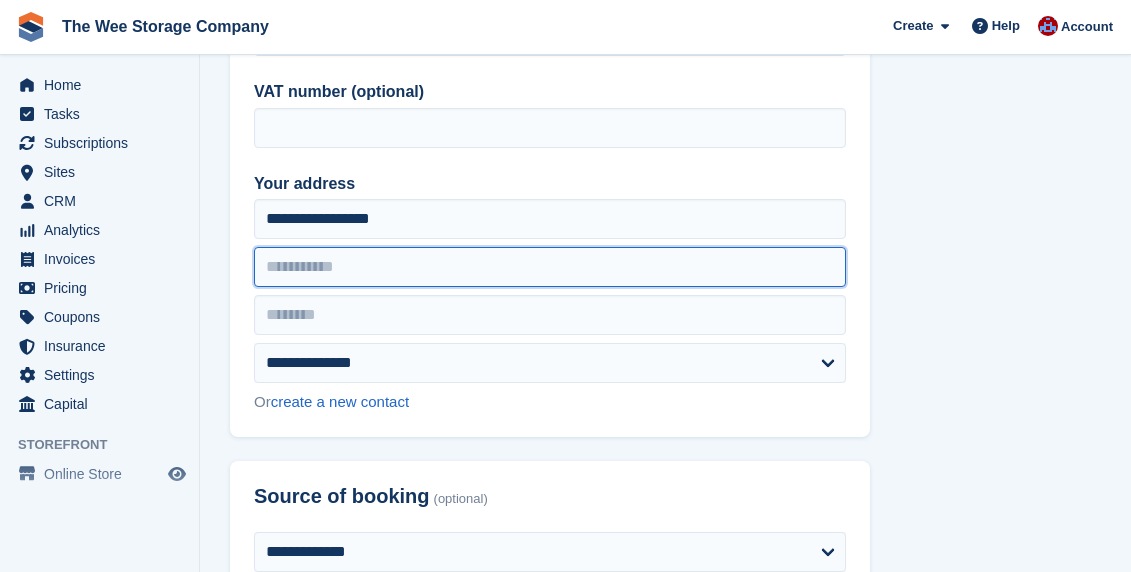 click at bounding box center [550, 267] 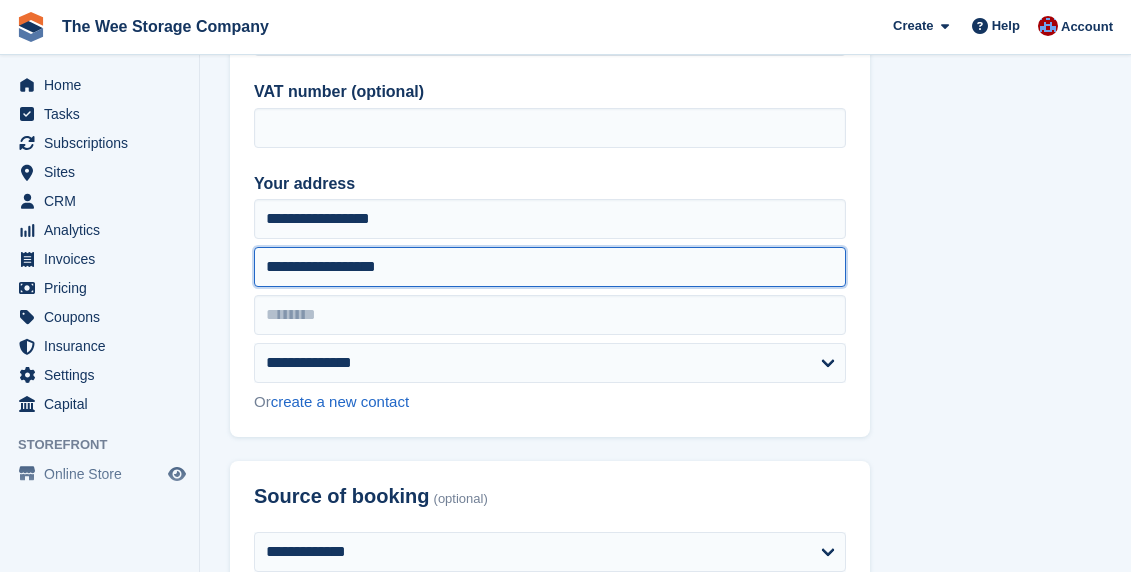drag, startPoint x: 396, startPoint y: 263, endPoint x: 329, endPoint y: 262, distance: 67.00746 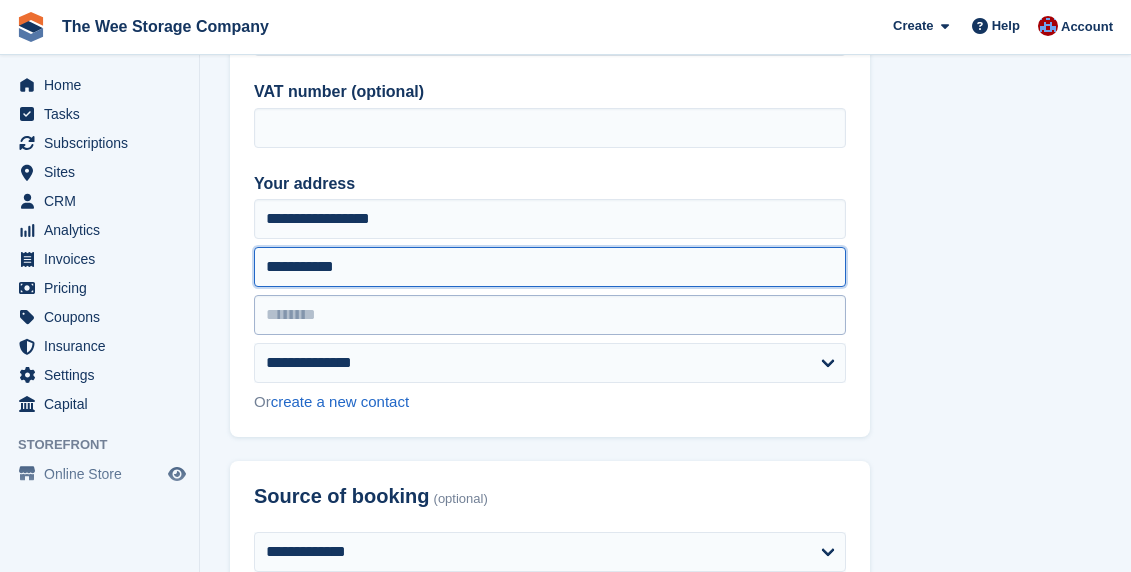 type on "*********" 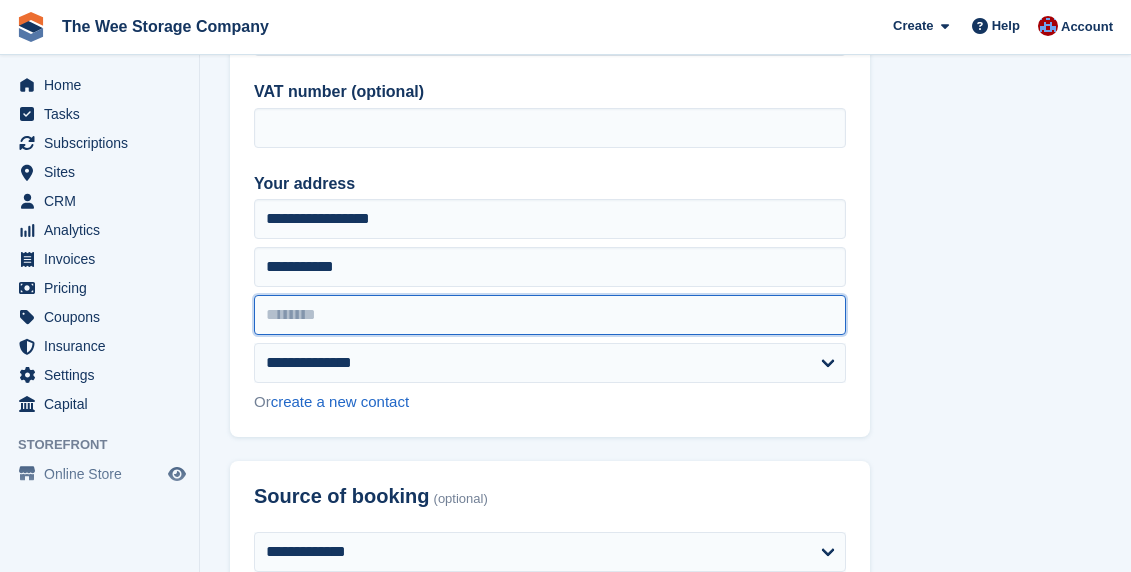 click at bounding box center (550, 315) 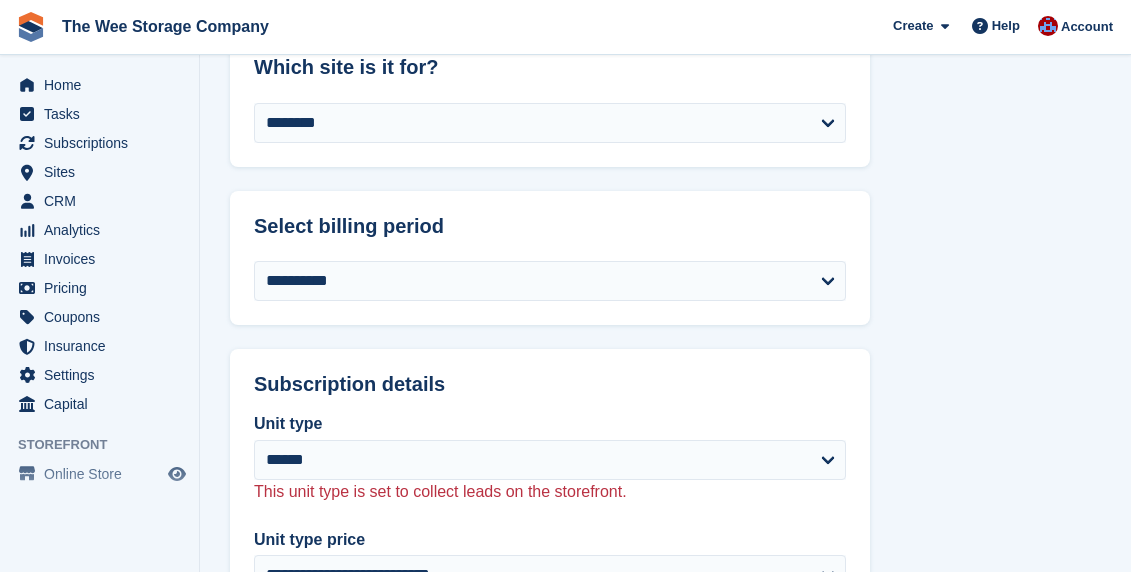 scroll, scrollTop: 1240, scrollLeft: 0, axis: vertical 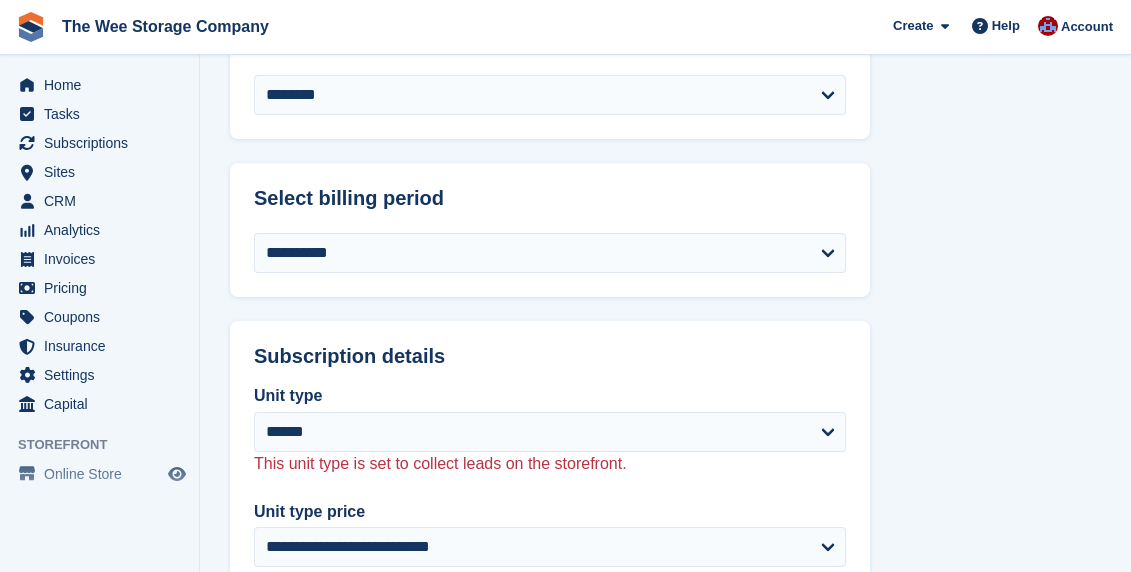 type on "*******" 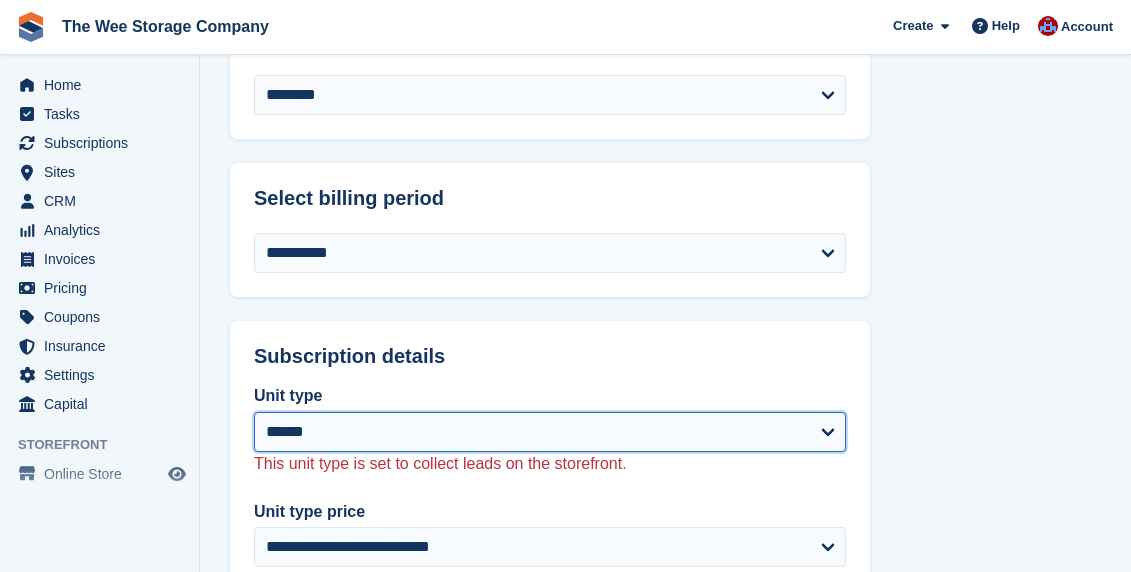 click on "******
******
*******
***" at bounding box center [550, 432] 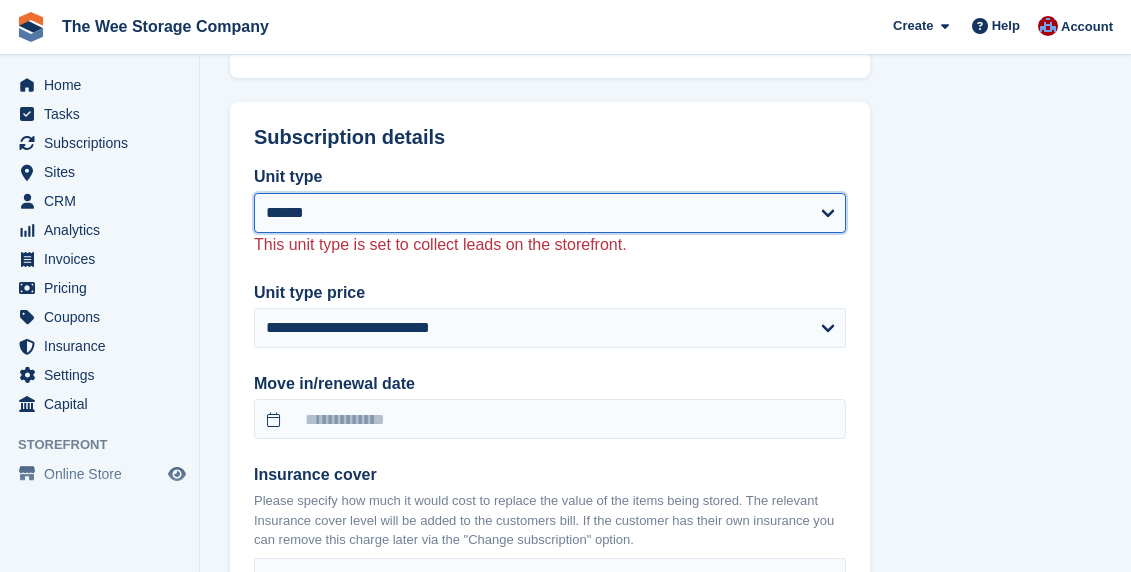 select on "******" 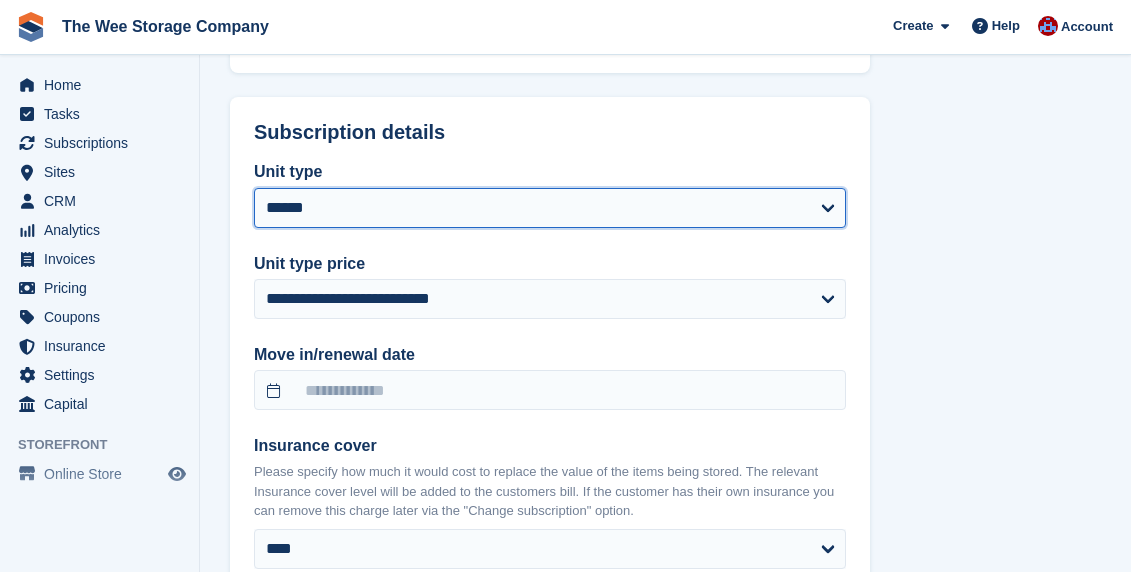 type on "**********" 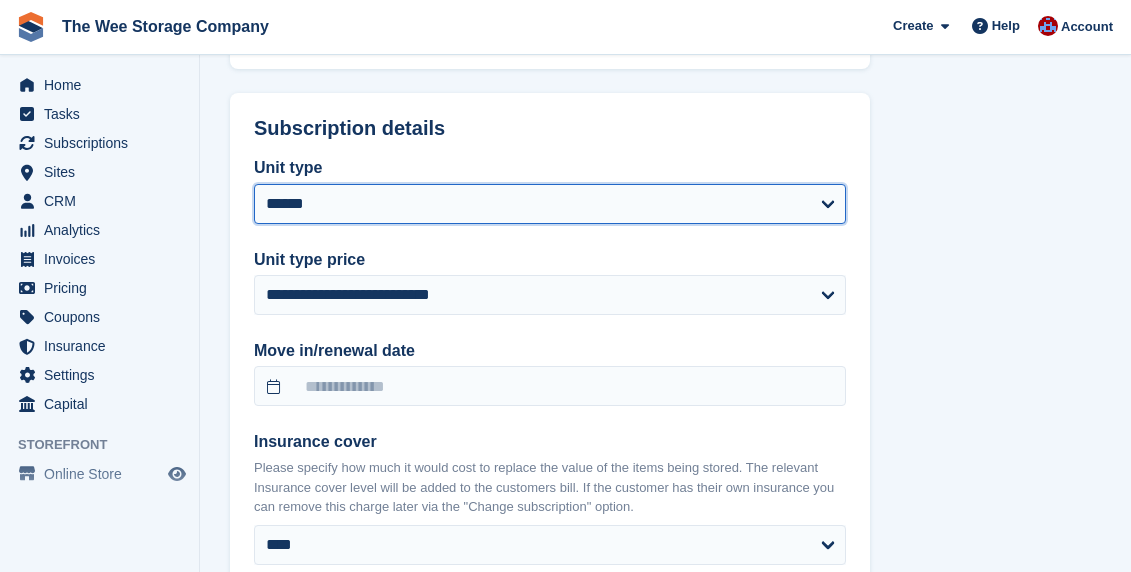 scroll, scrollTop: 1487, scrollLeft: 0, axis: vertical 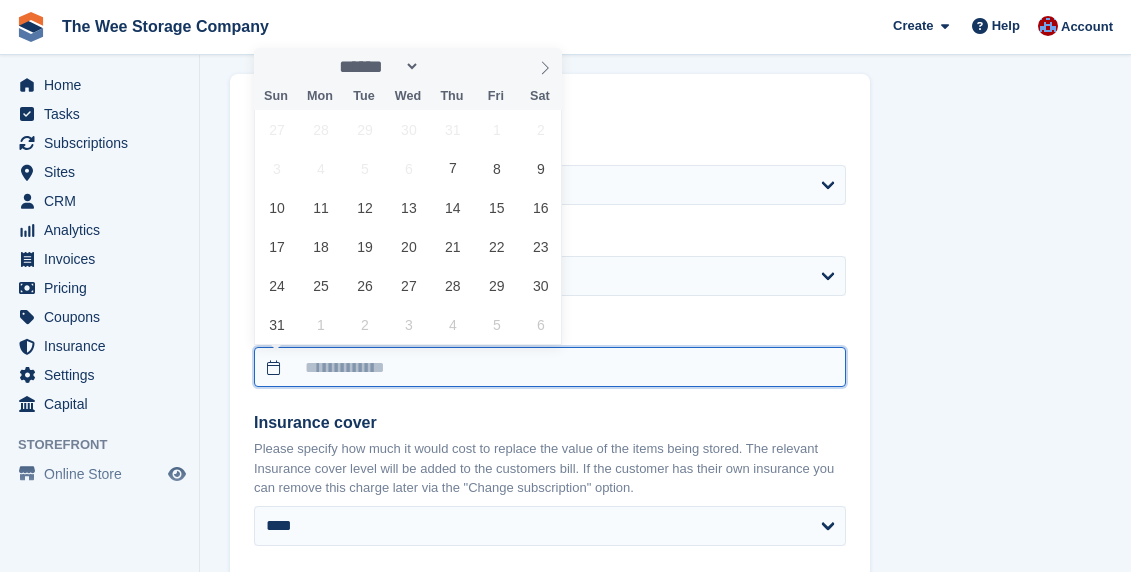 click at bounding box center [550, 367] 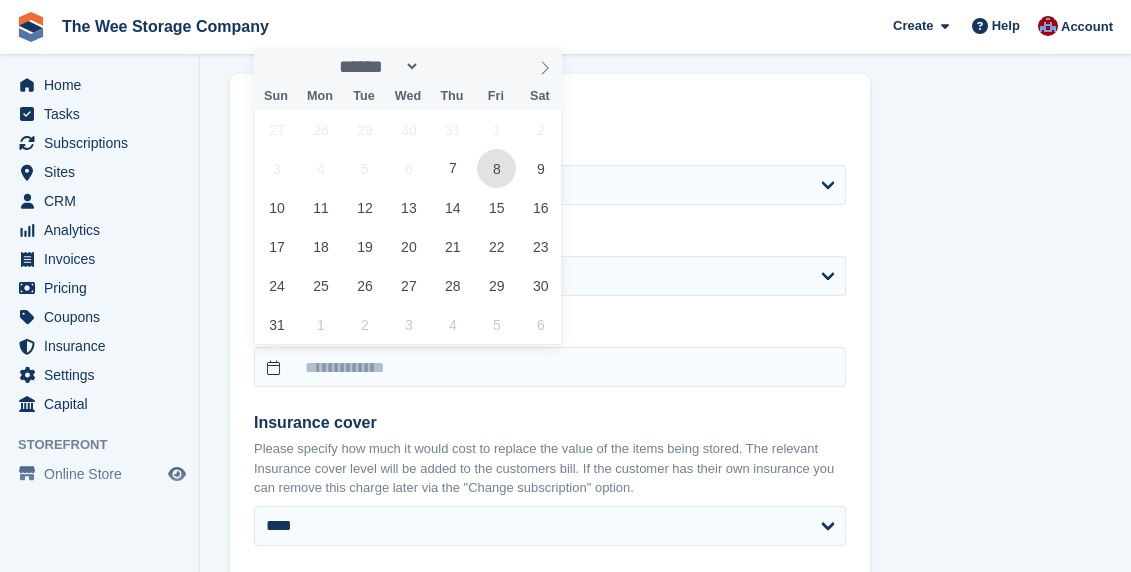 click on "8" at bounding box center (496, 168) 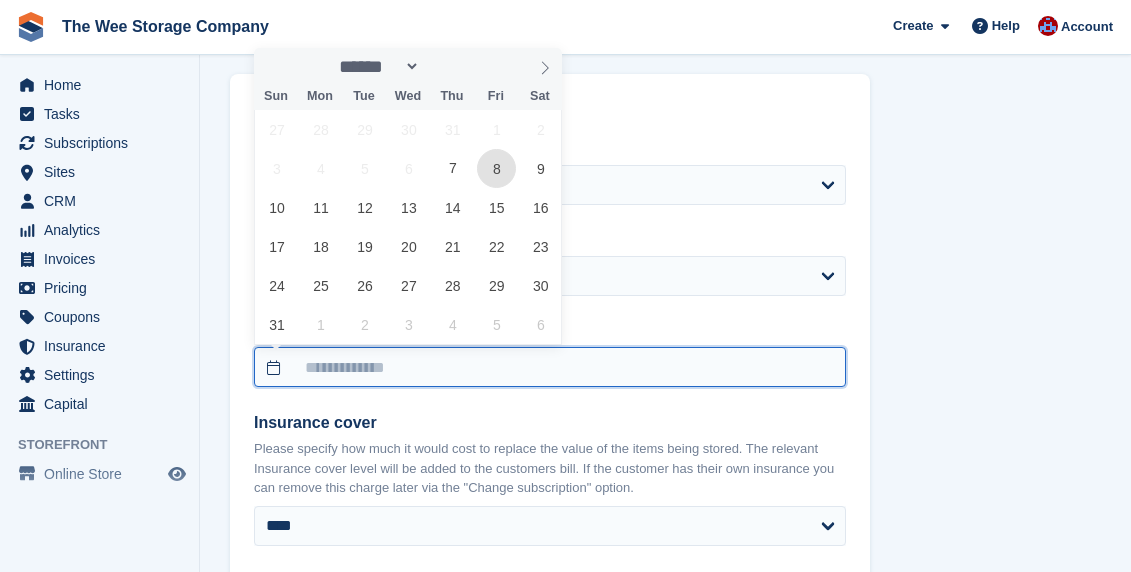 type on "**********" 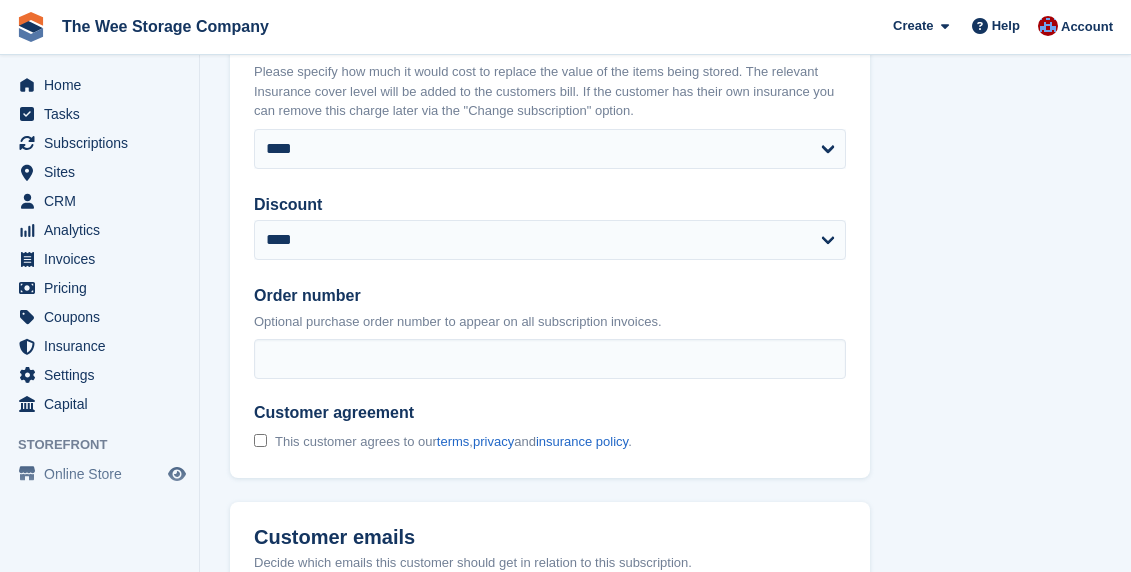scroll, scrollTop: 1908, scrollLeft: 0, axis: vertical 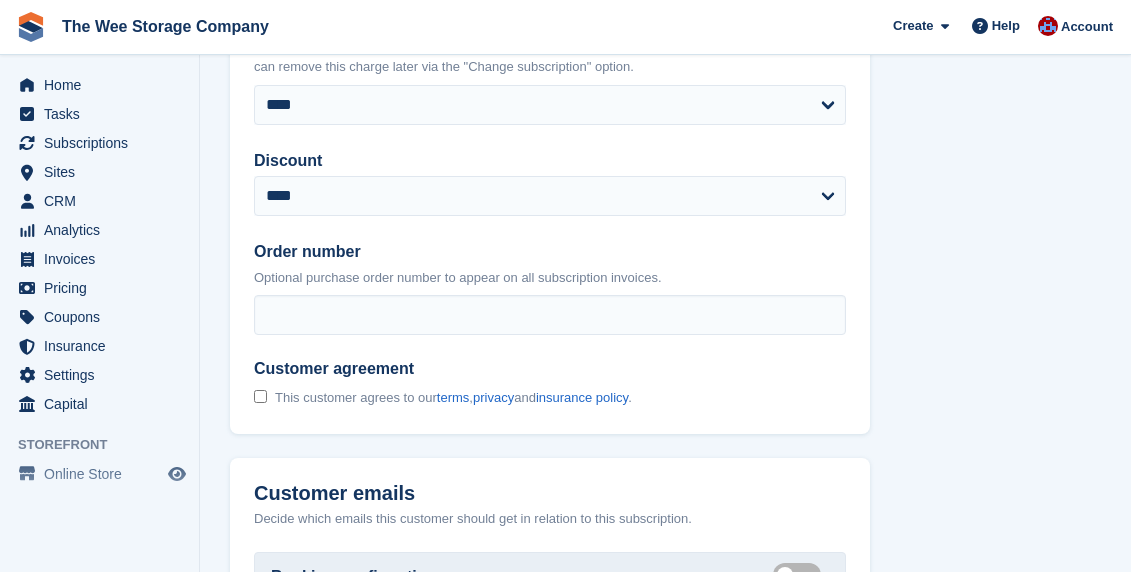 click on "**********" at bounding box center [550, 67] 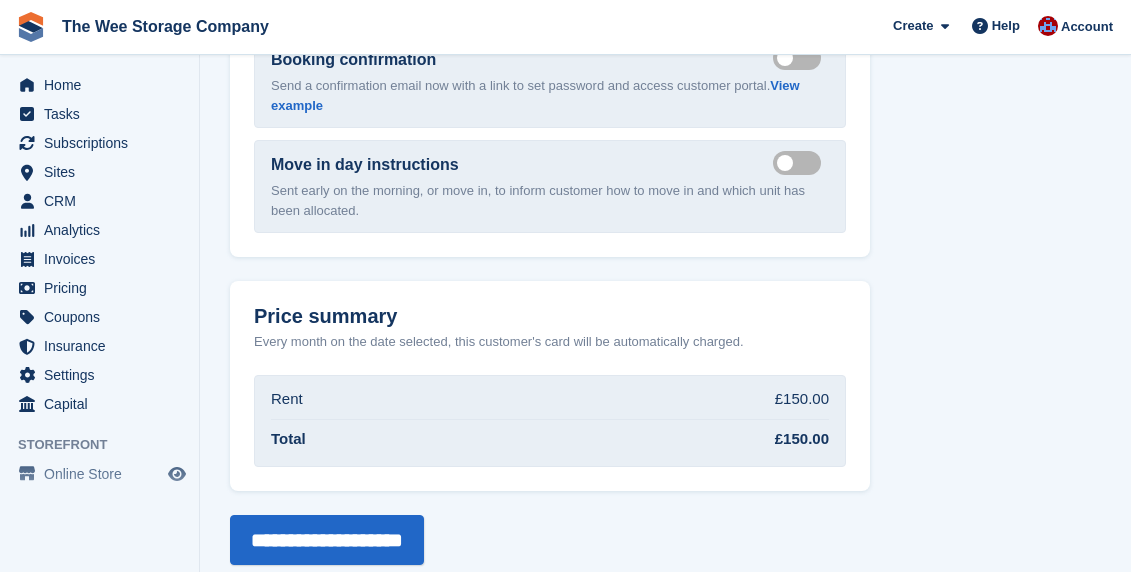 scroll, scrollTop: 2439, scrollLeft: 0, axis: vertical 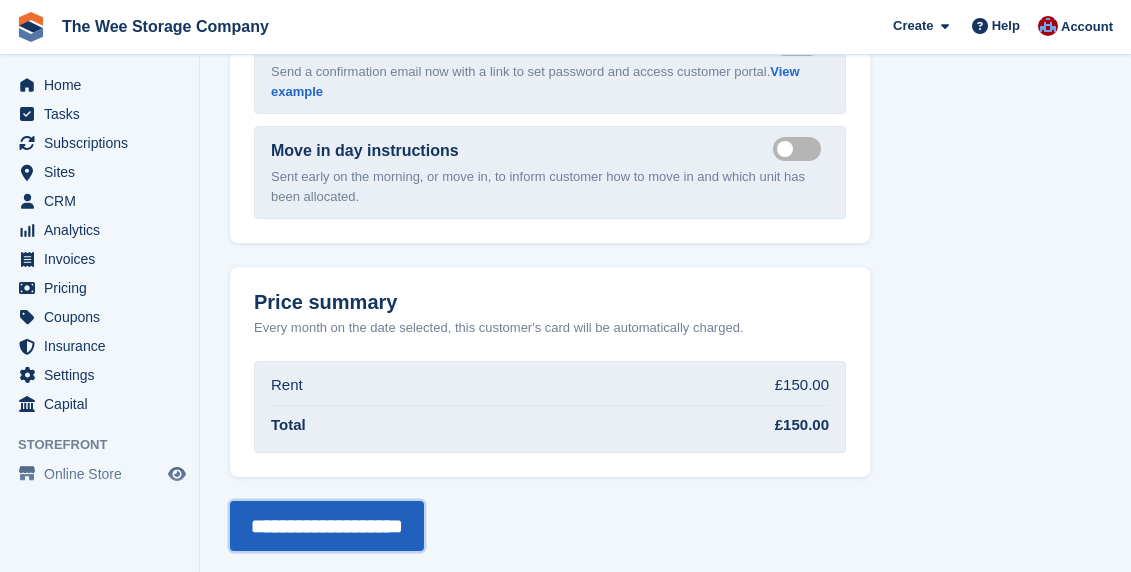 click on "**********" at bounding box center (327, 526) 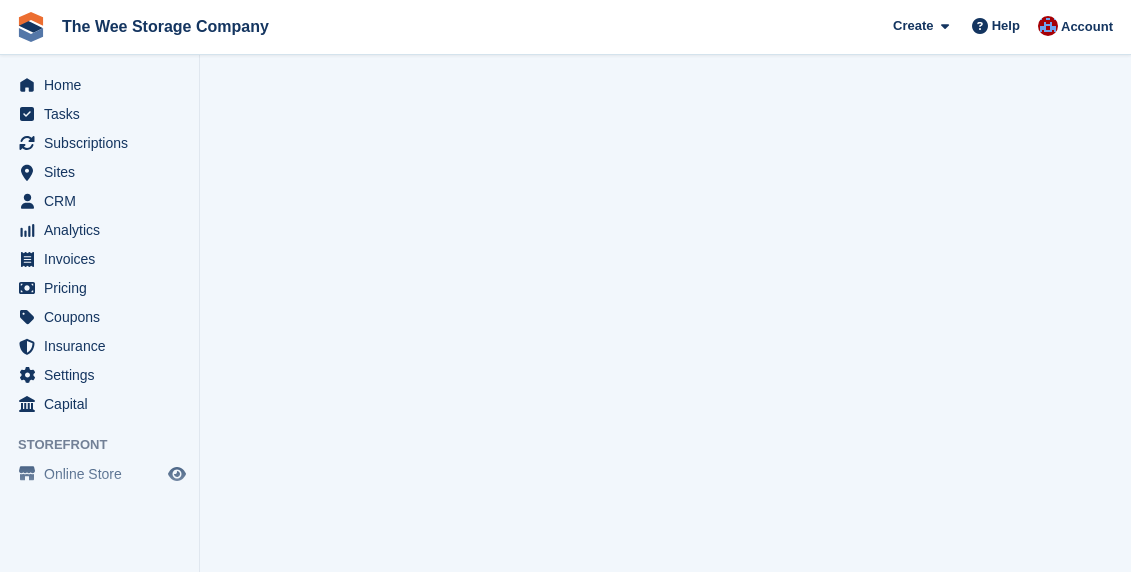 scroll, scrollTop: 0, scrollLeft: 0, axis: both 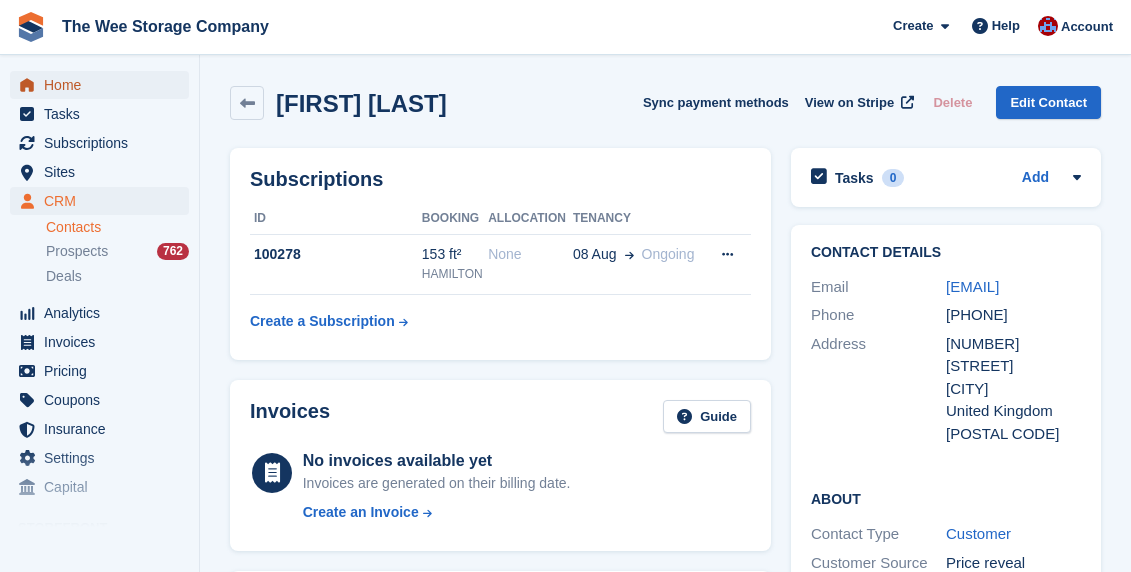 click on "Home" at bounding box center (104, 85) 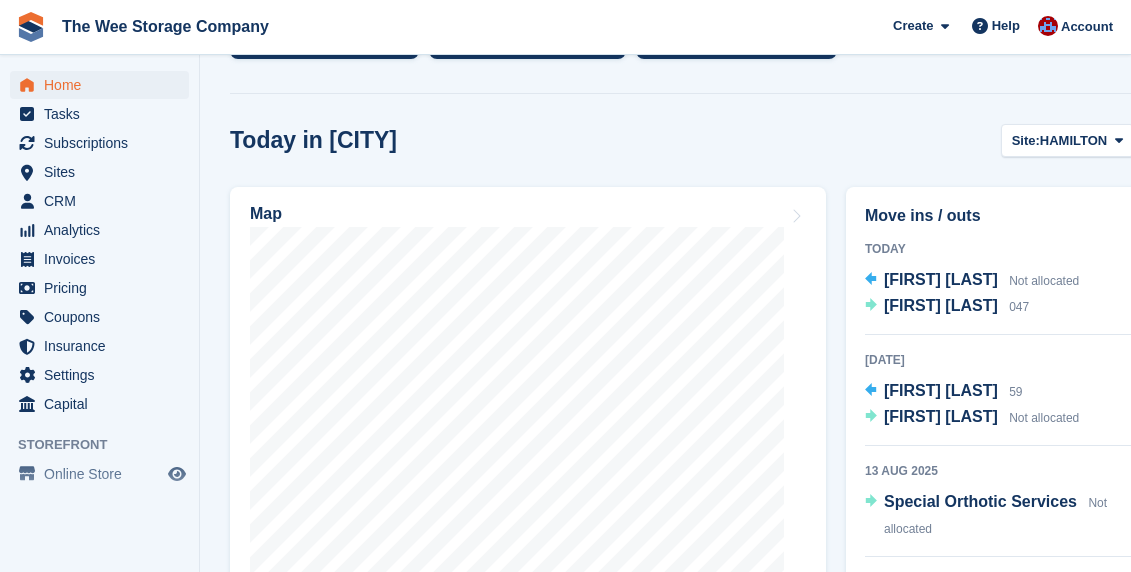 scroll, scrollTop: 677, scrollLeft: 0, axis: vertical 